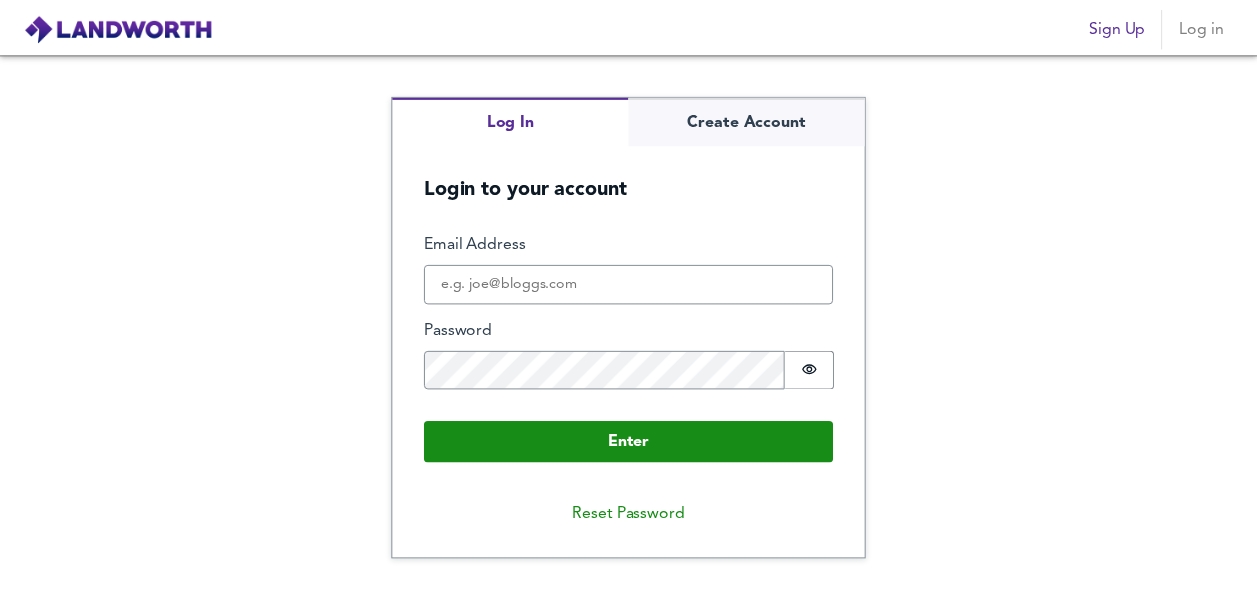 scroll, scrollTop: 0, scrollLeft: 0, axis: both 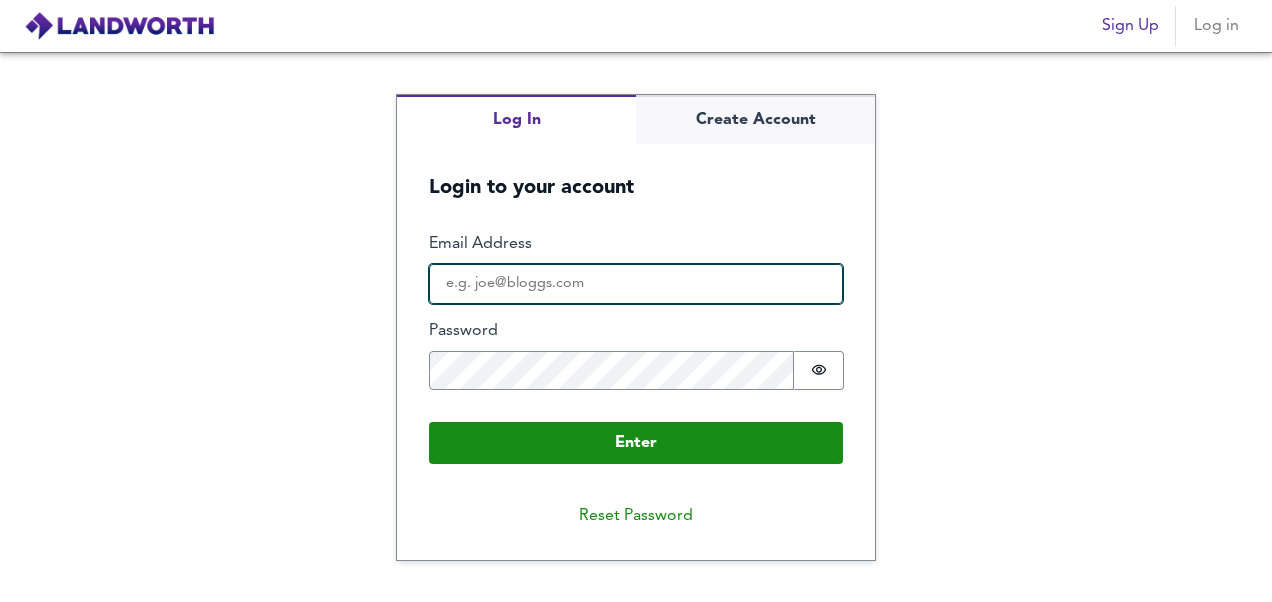click on "Email Address" at bounding box center (636, 284) 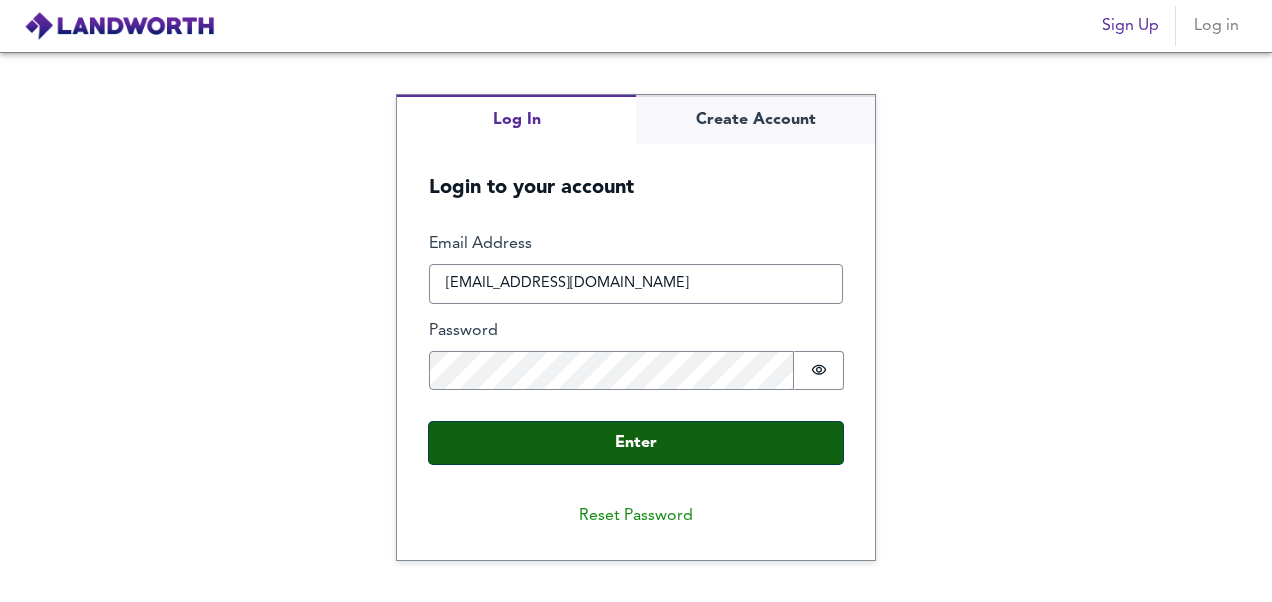 click on "Enter" at bounding box center (636, 443) 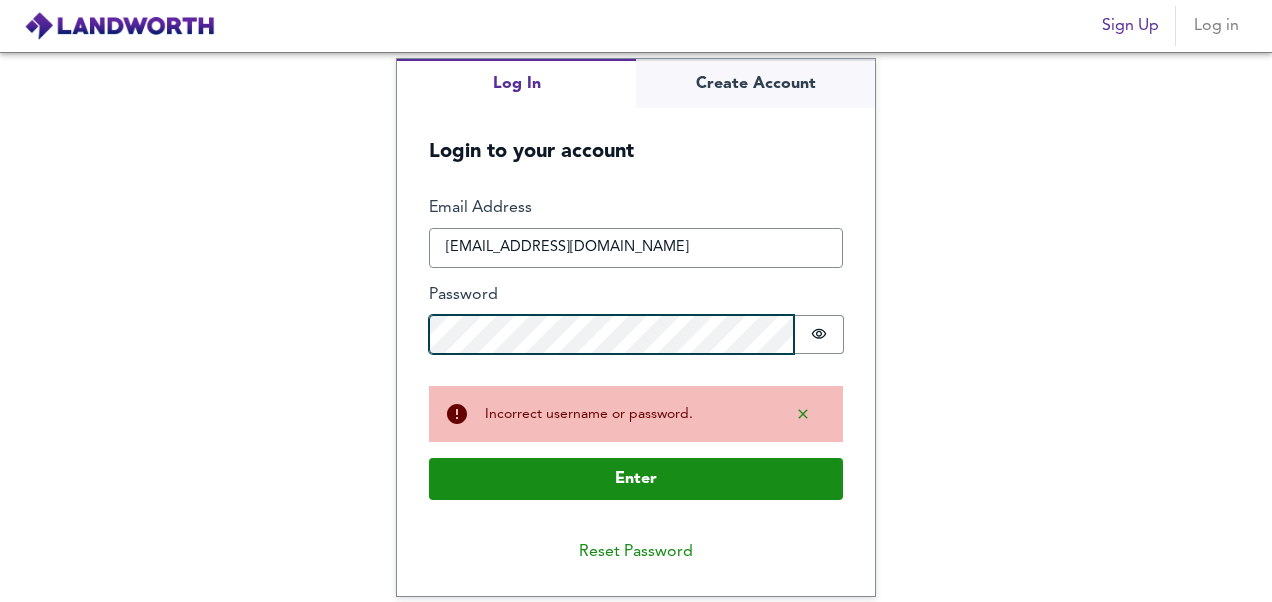 click on "Enter" at bounding box center [636, 479] 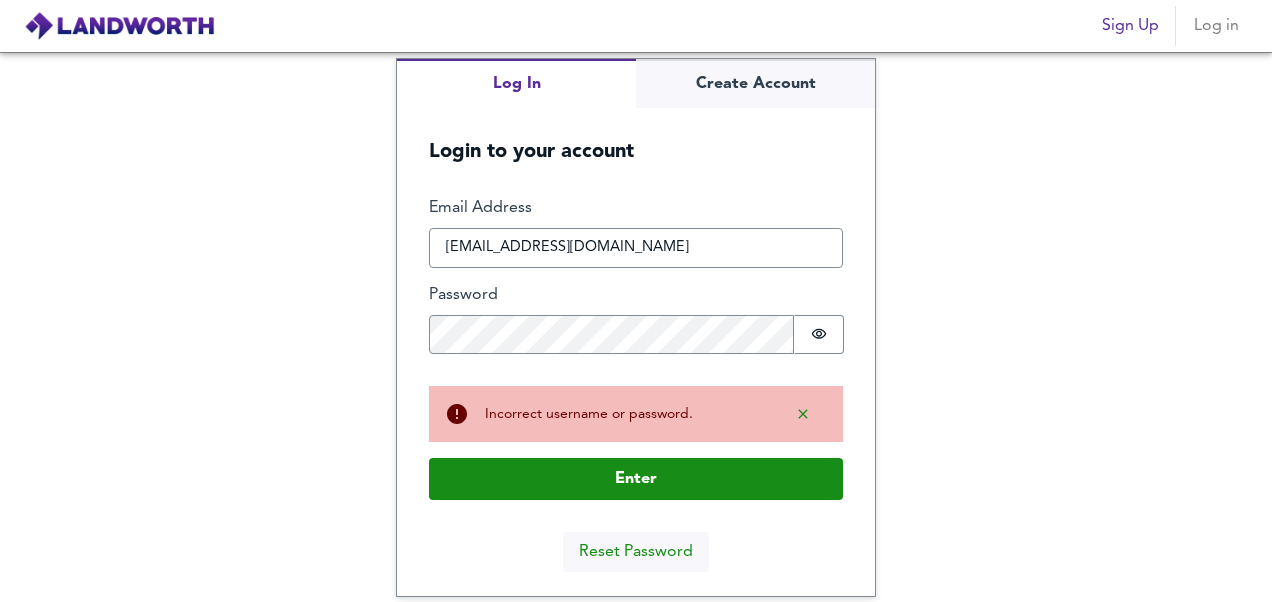 click on "Reset Password" at bounding box center (636, 552) 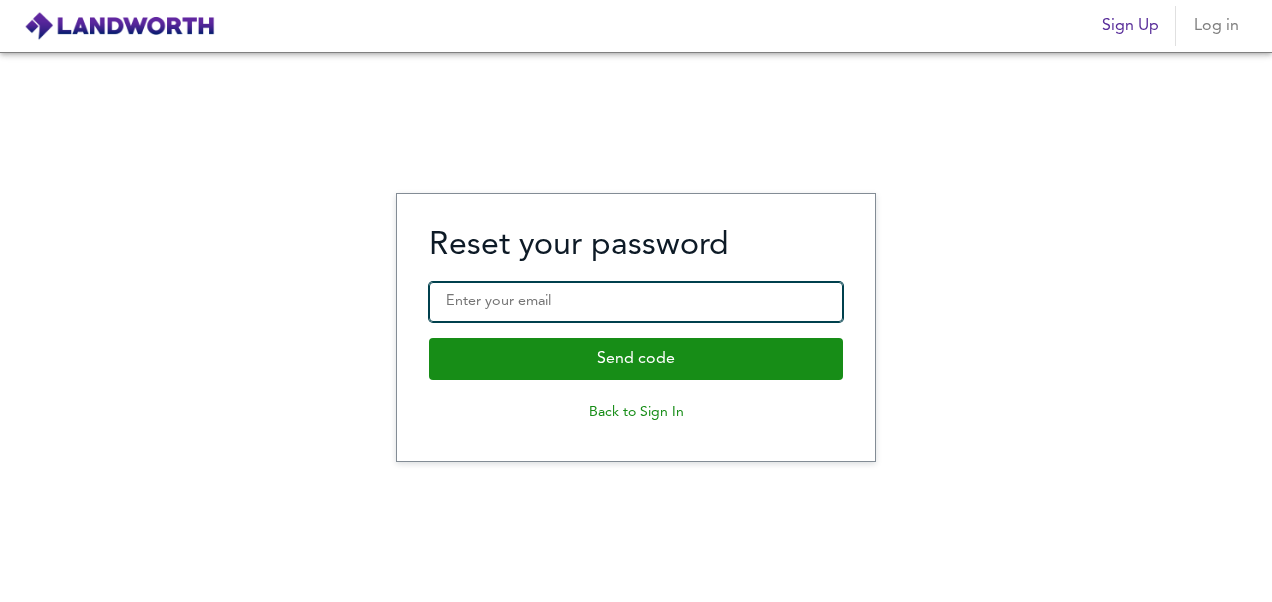 click on "Enter your email" at bounding box center (636, 302) 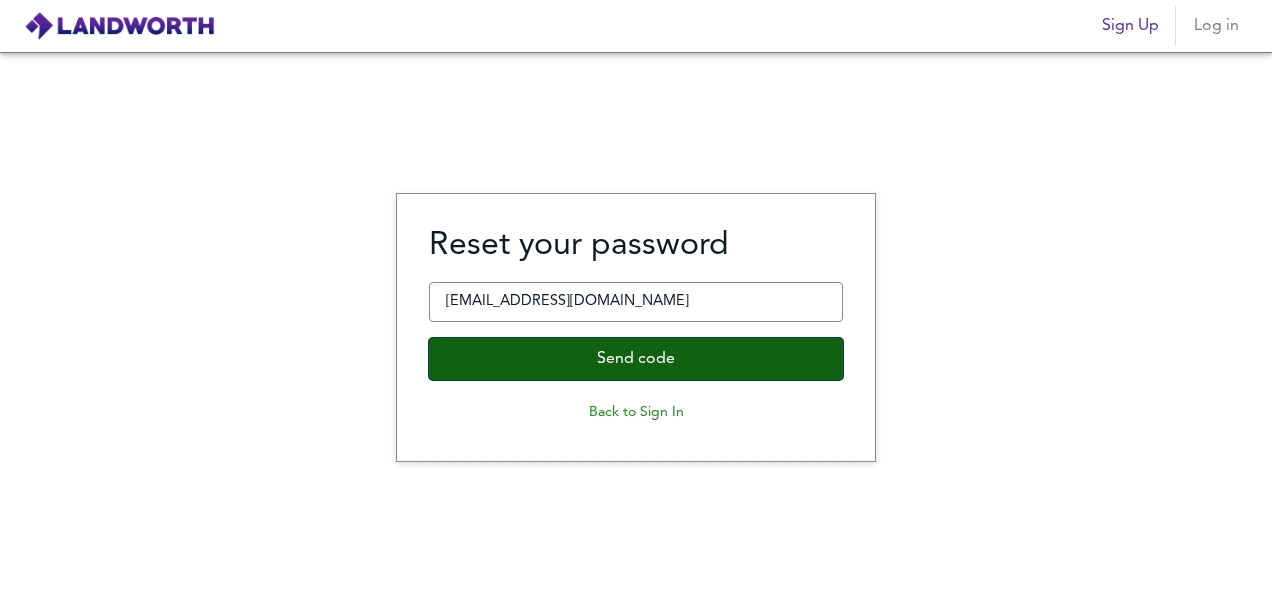 click on "Send code" at bounding box center (636, 359) 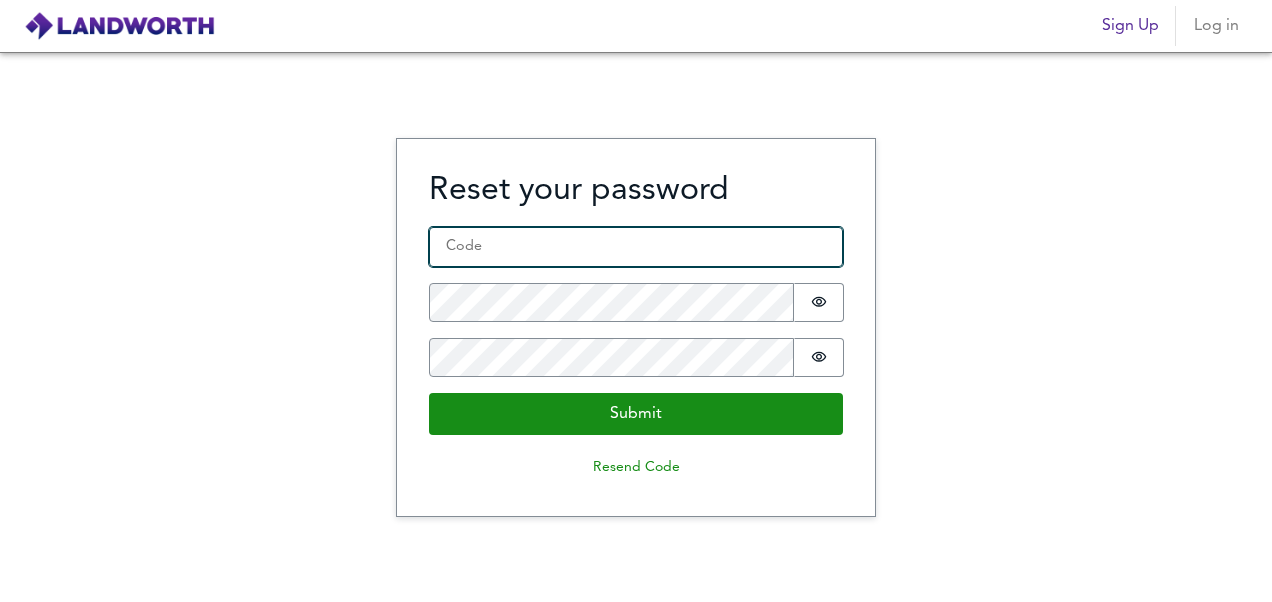 click on "Code *" at bounding box center [636, 247] 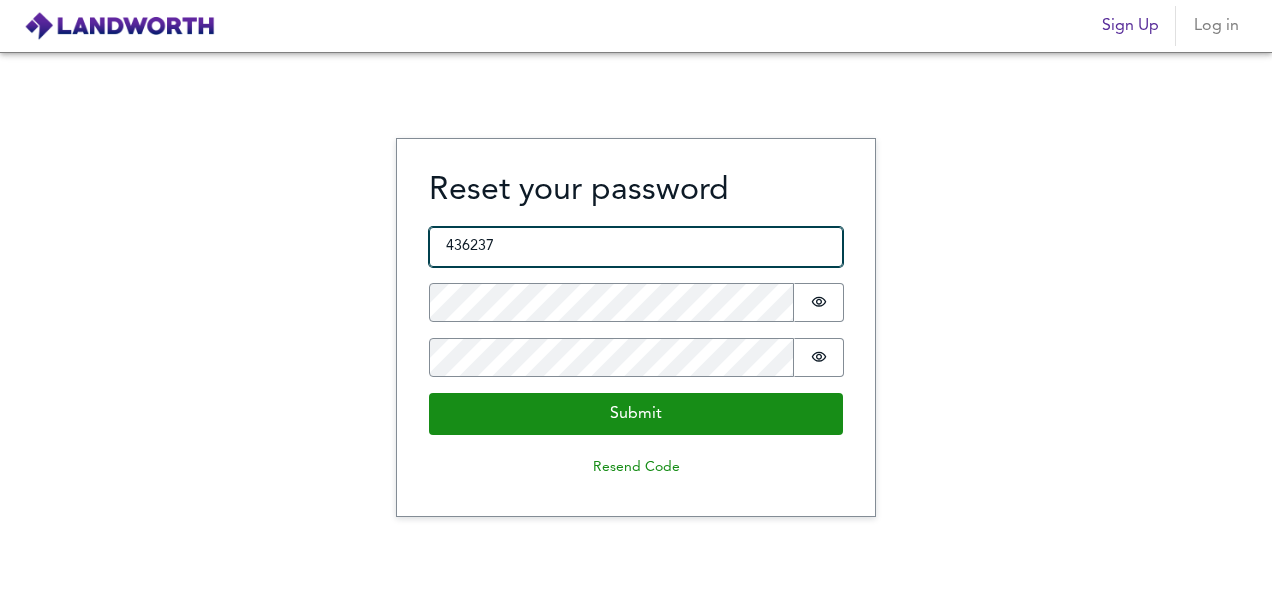 type on "436237" 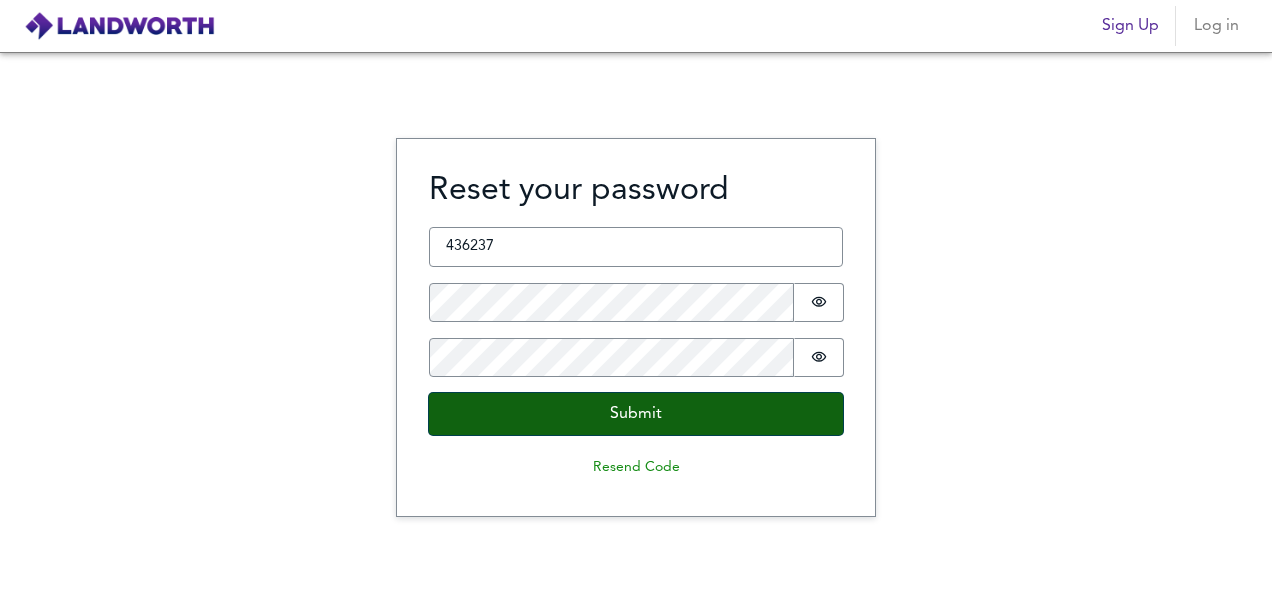 click on "Submit" at bounding box center (636, 414) 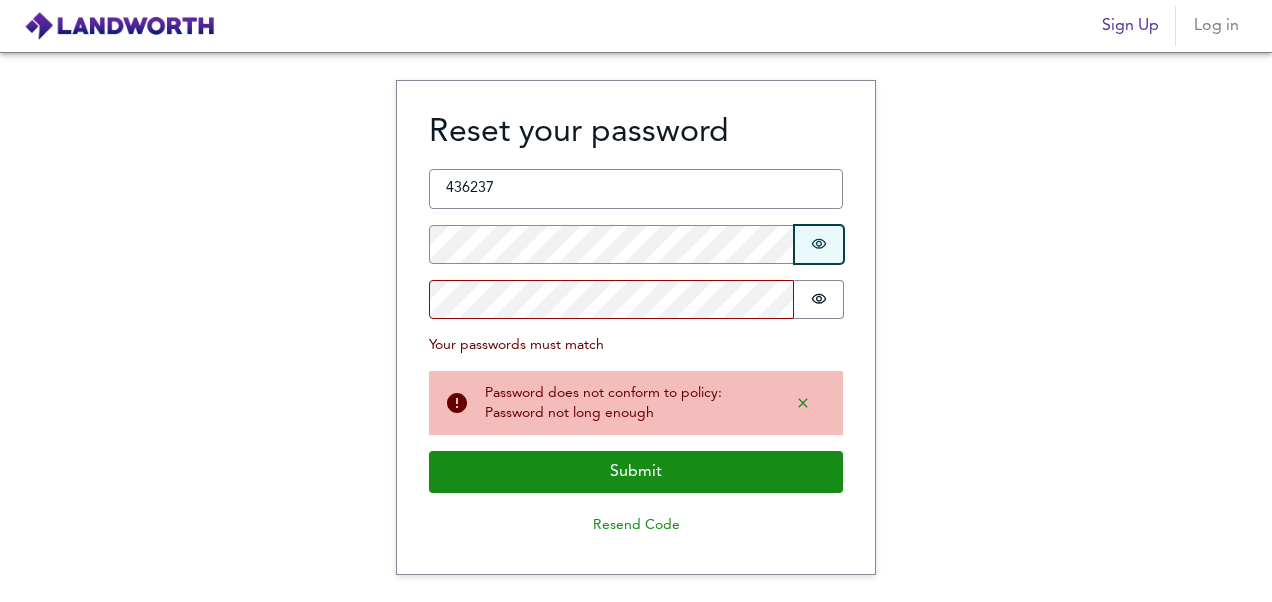 type 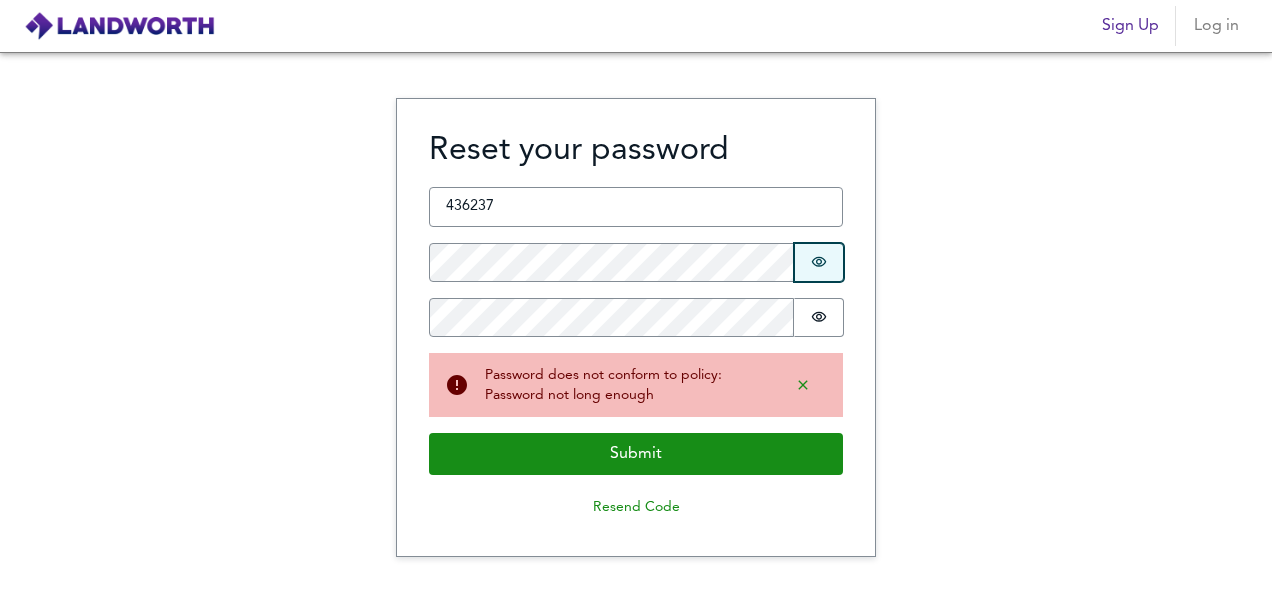 click 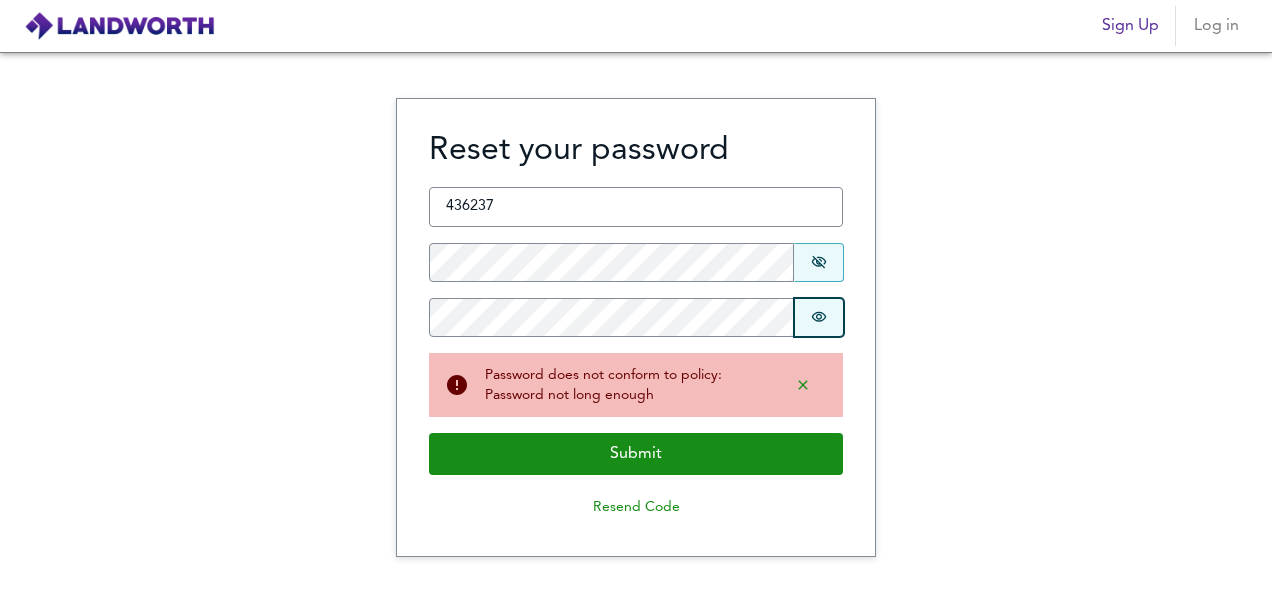 click on "Password is hidden" at bounding box center [819, 317] 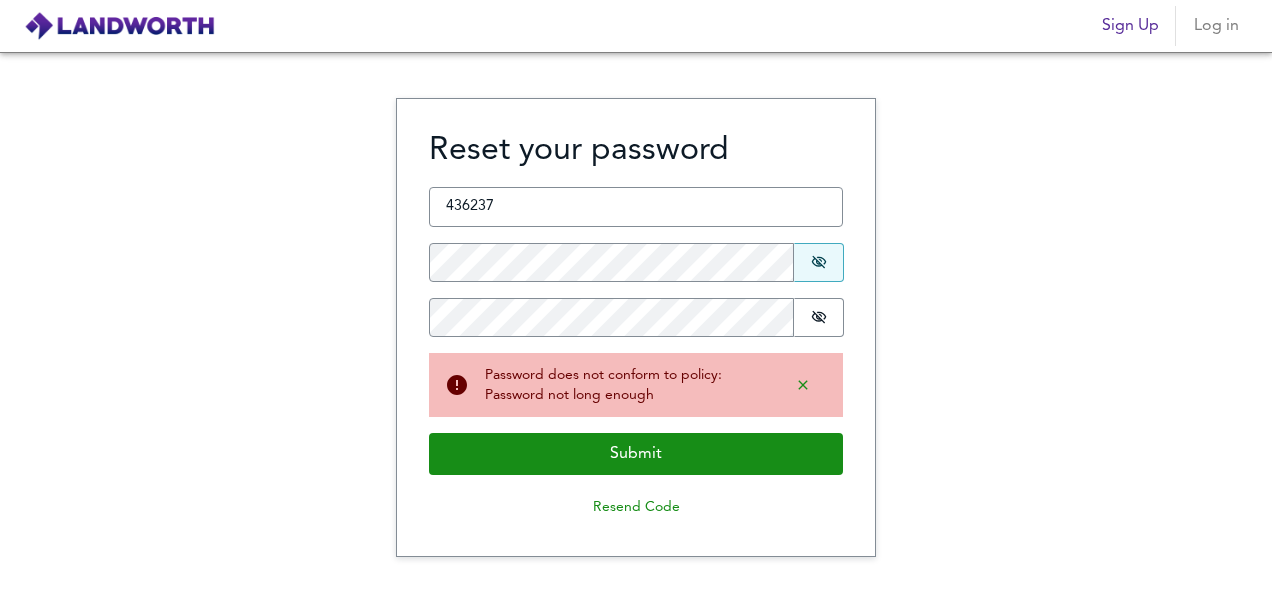 click on "Password does not conform to policy: Password not long enough" at bounding box center (624, 385) 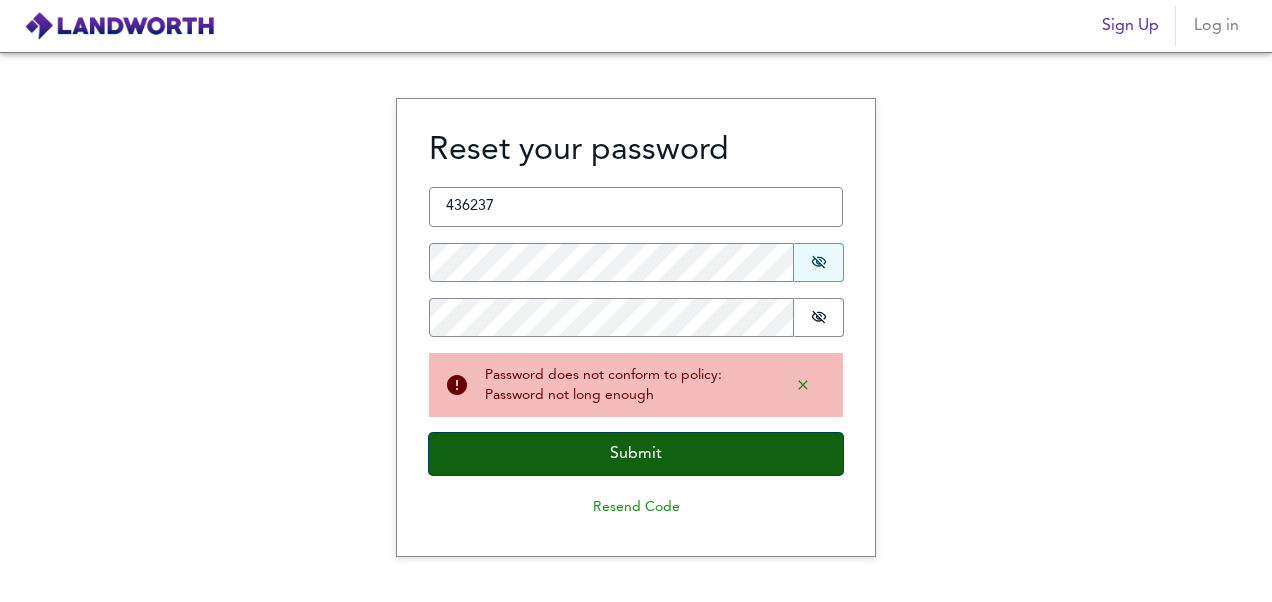 click on "Submit" at bounding box center [636, 454] 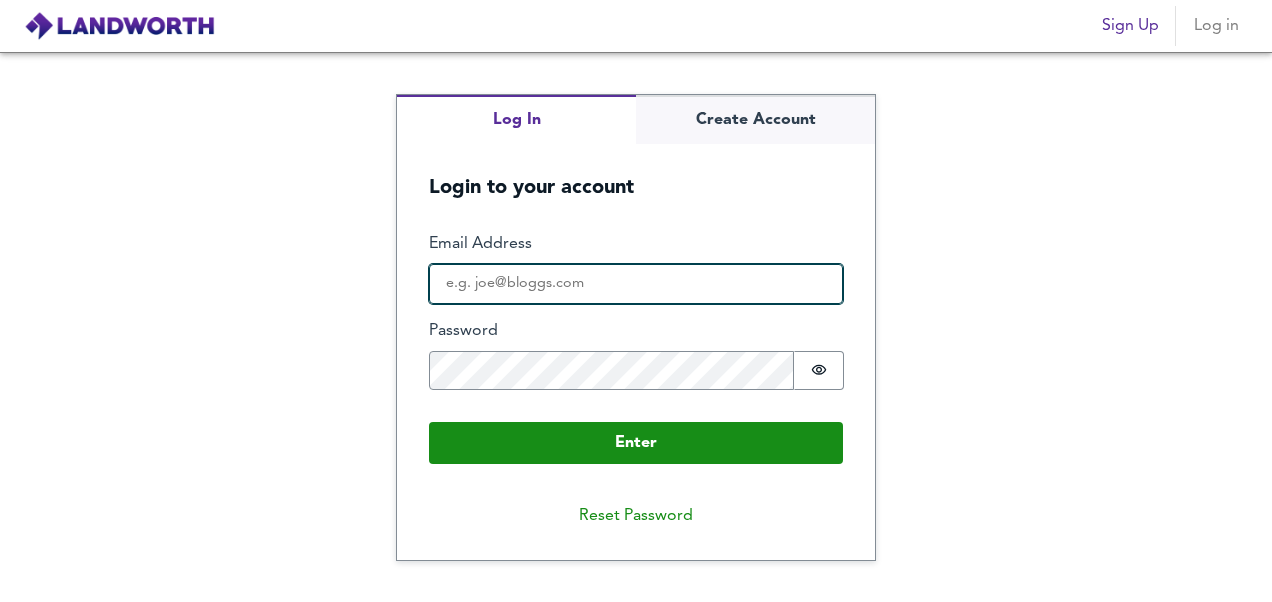 click on "Email Address" at bounding box center (636, 284) 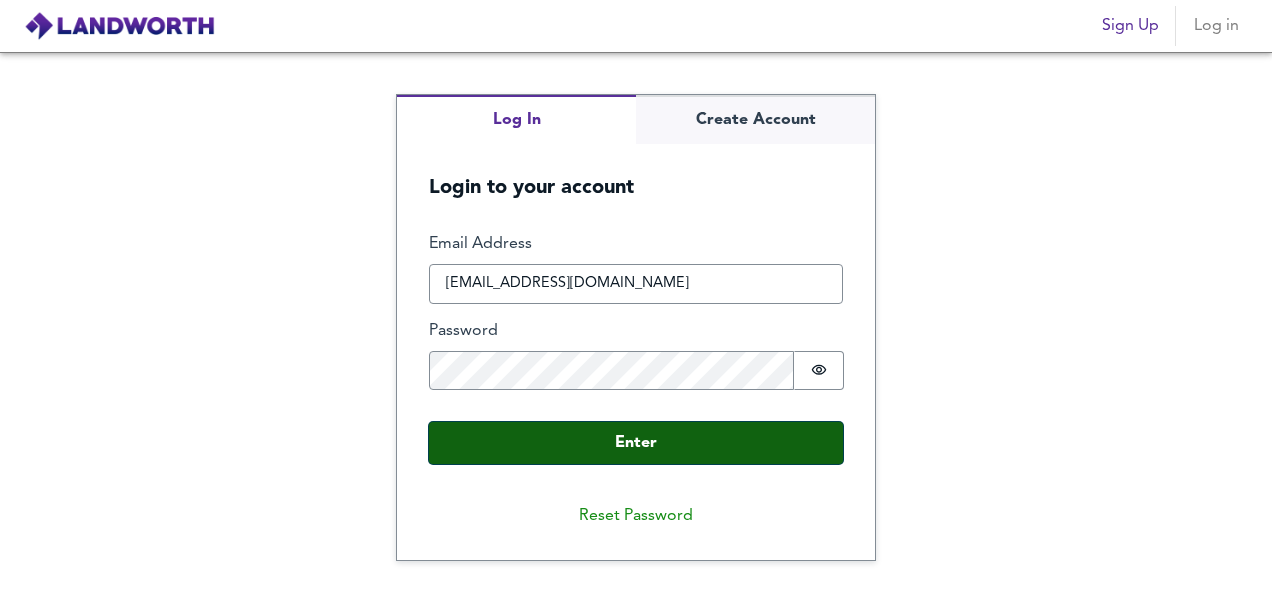 click on "Enter" at bounding box center (636, 443) 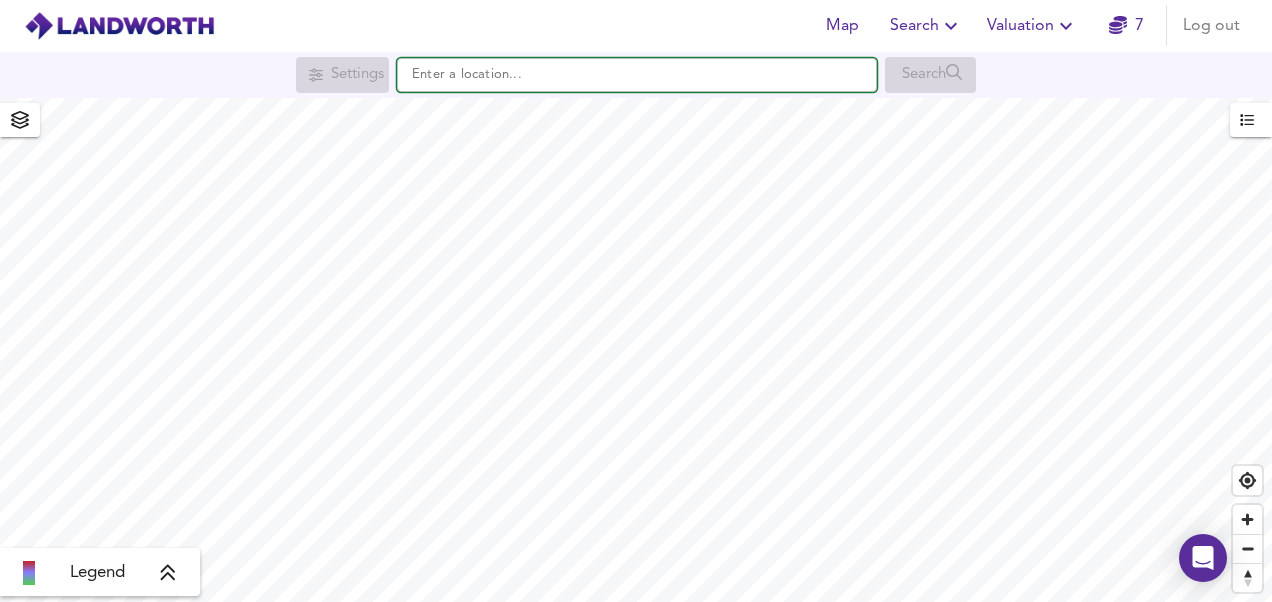 click at bounding box center (637, 75) 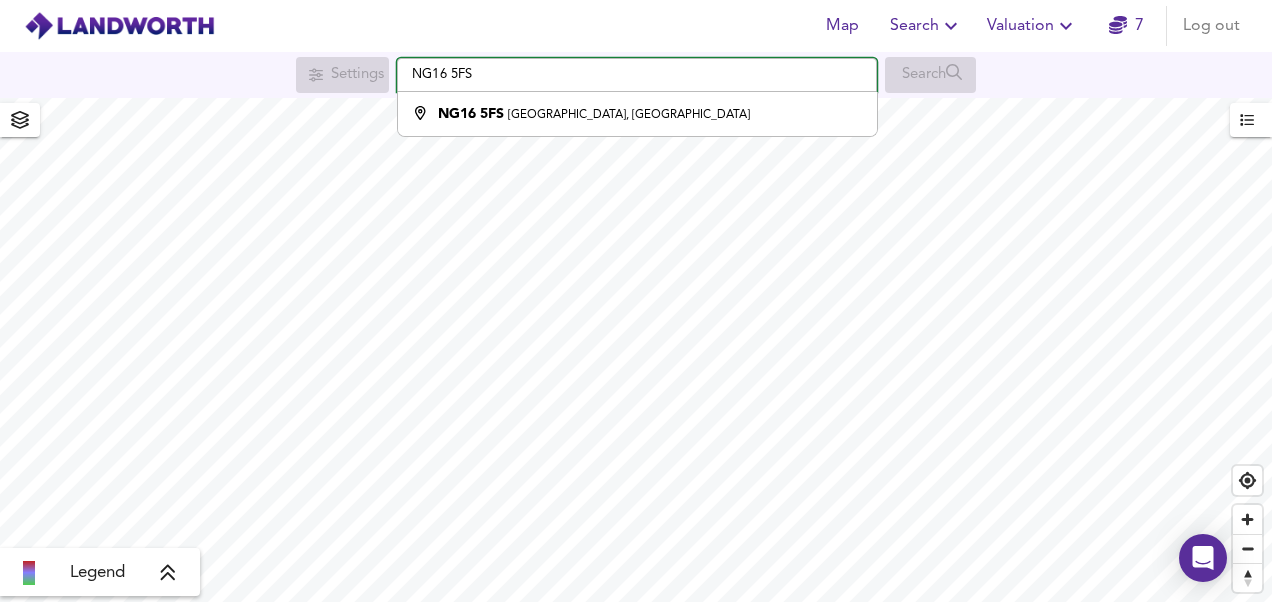 type on "[STREET_ADDRESS]" 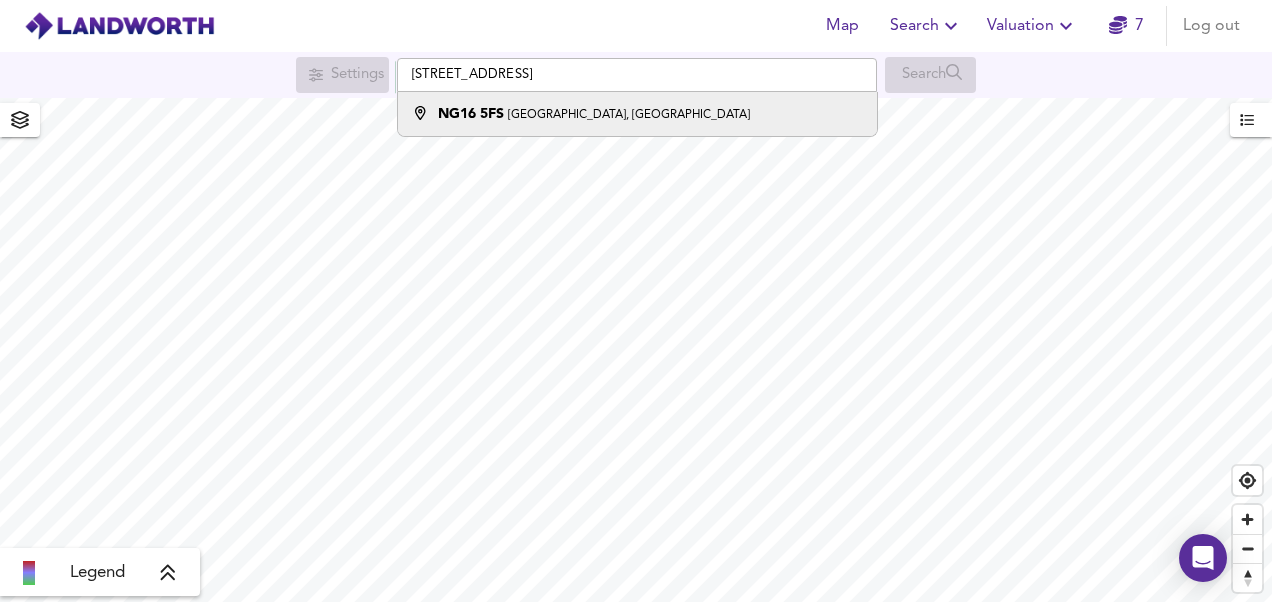click on "[GEOGRAPHIC_DATA], [GEOGRAPHIC_DATA]" at bounding box center (629, 115) 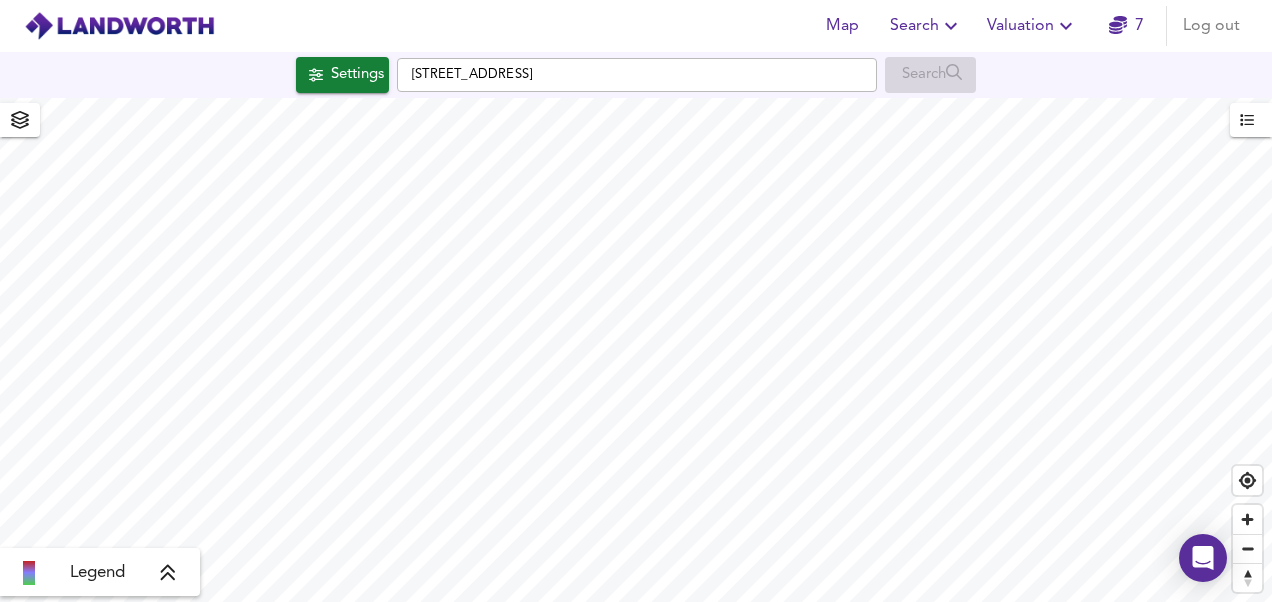 checkbox on "false" 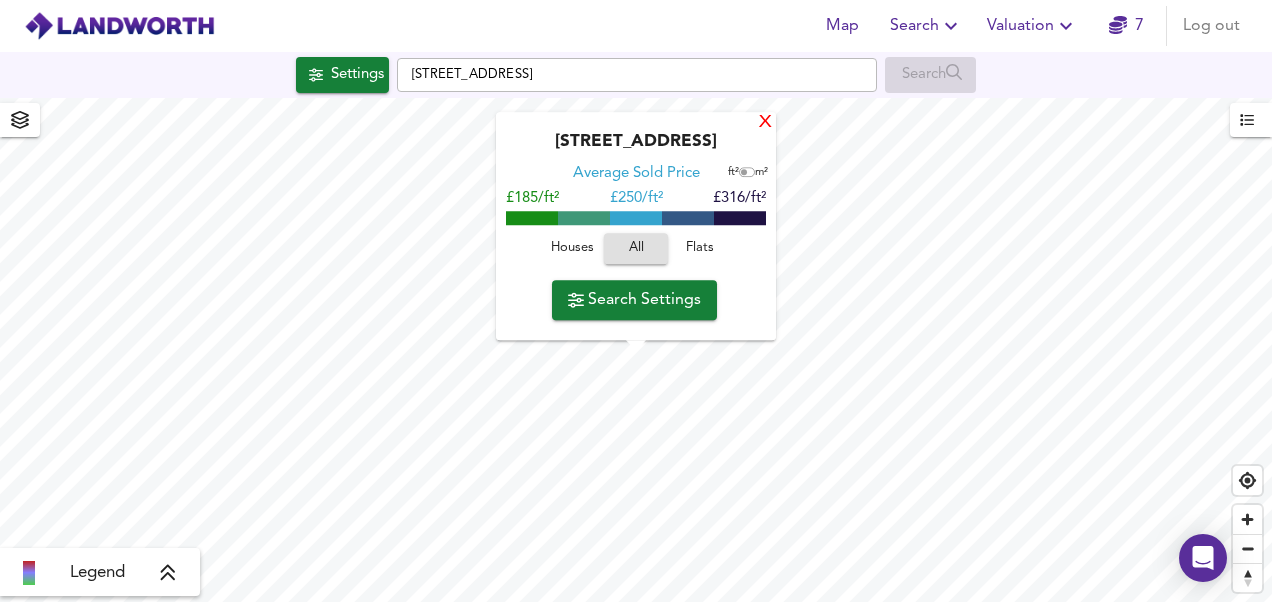 click on "X" at bounding box center [765, 123] 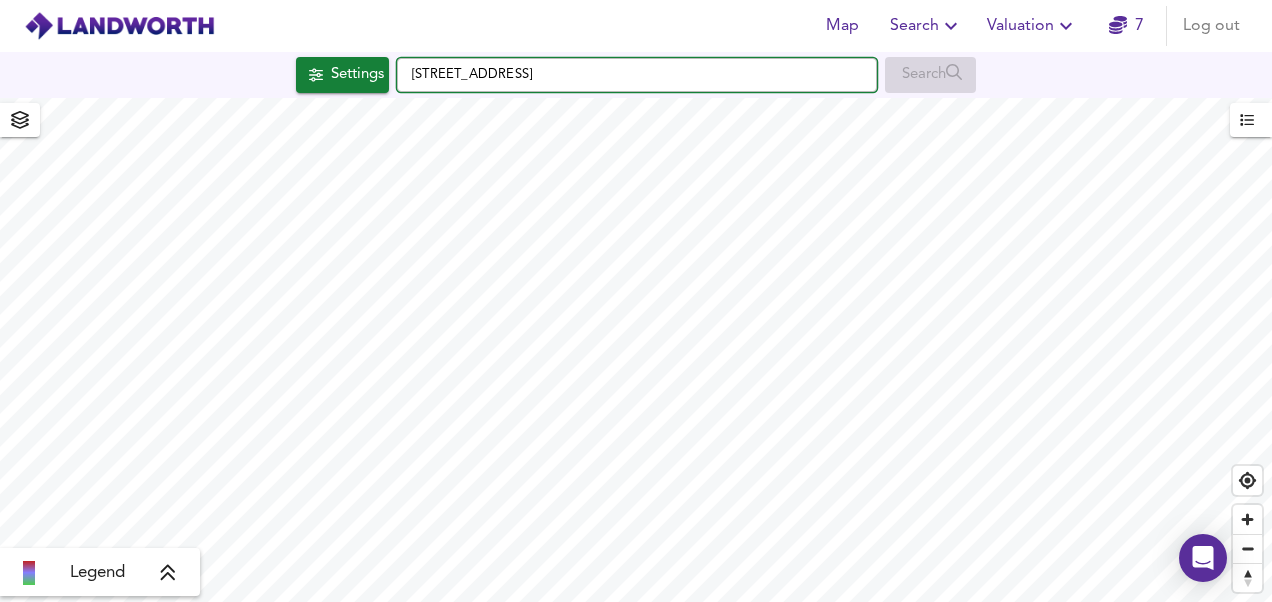 click on "[STREET_ADDRESS]" at bounding box center (637, 75) 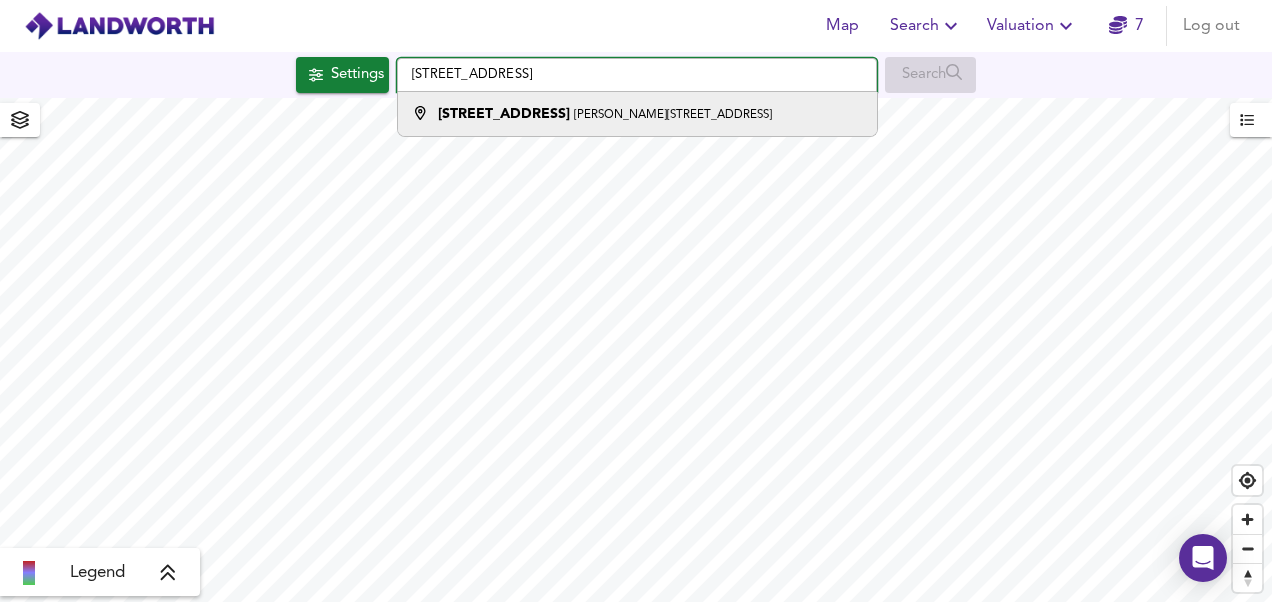 type on "[STREET_ADDRESS]" 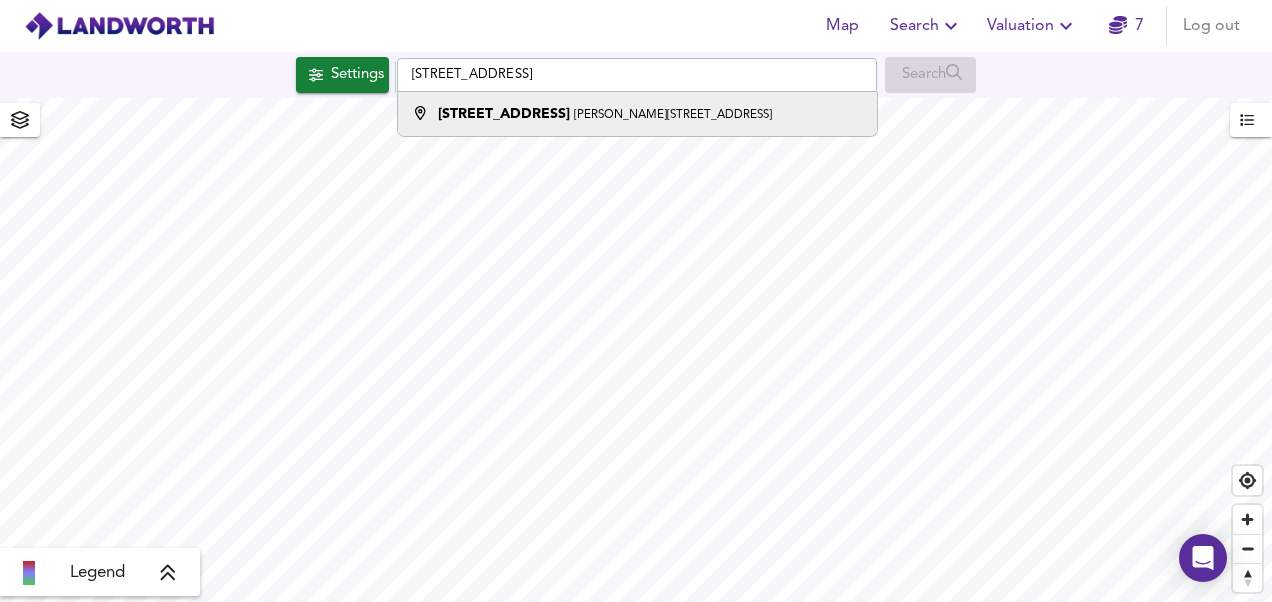 click on "[STREET_ADDRESS]" at bounding box center (504, 114) 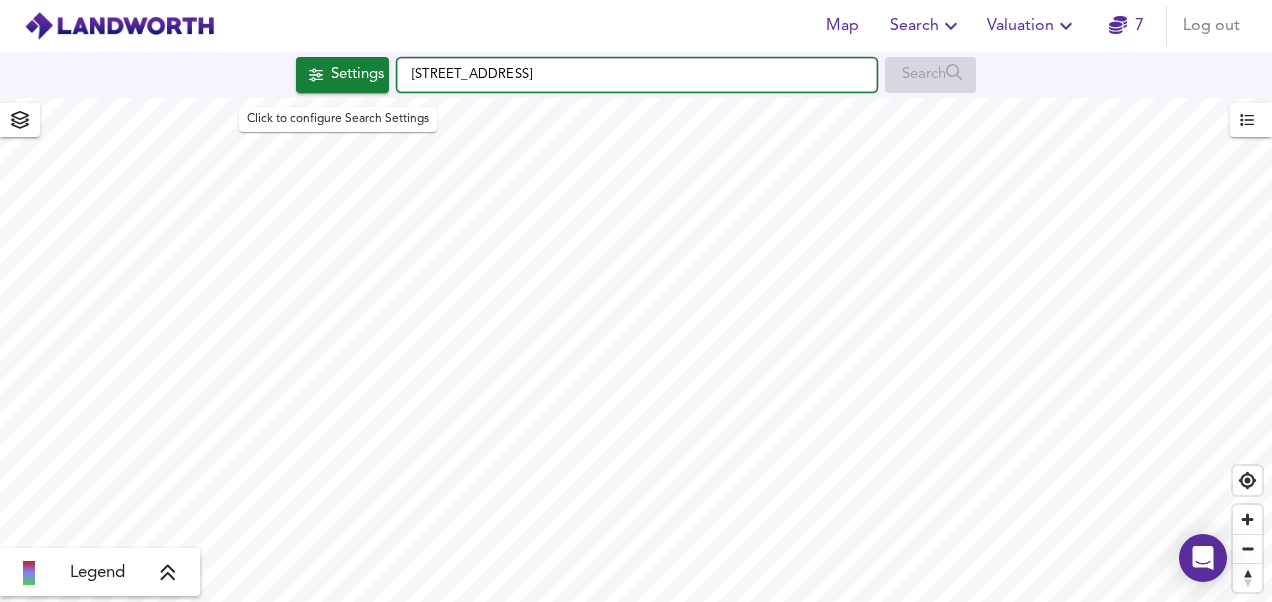 drag, startPoint x: 758, startPoint y: 74, endPoint x: 377, endPoint y: 84, distance: 381.13123 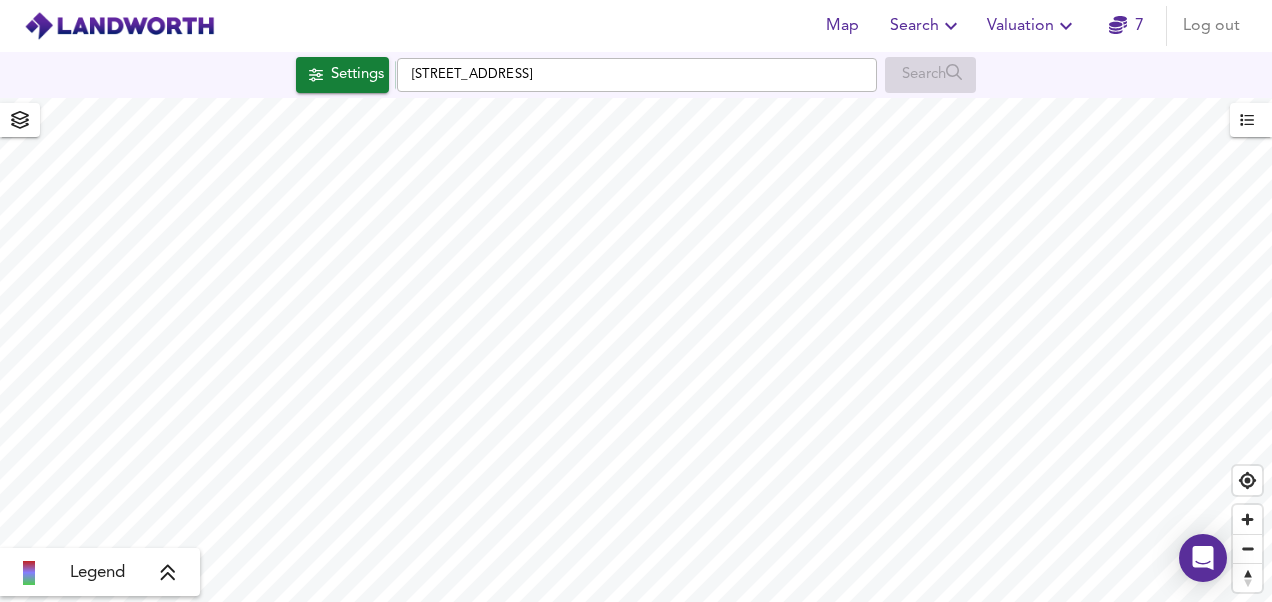 click on "Valuation" at bounding box center (1032, 26) 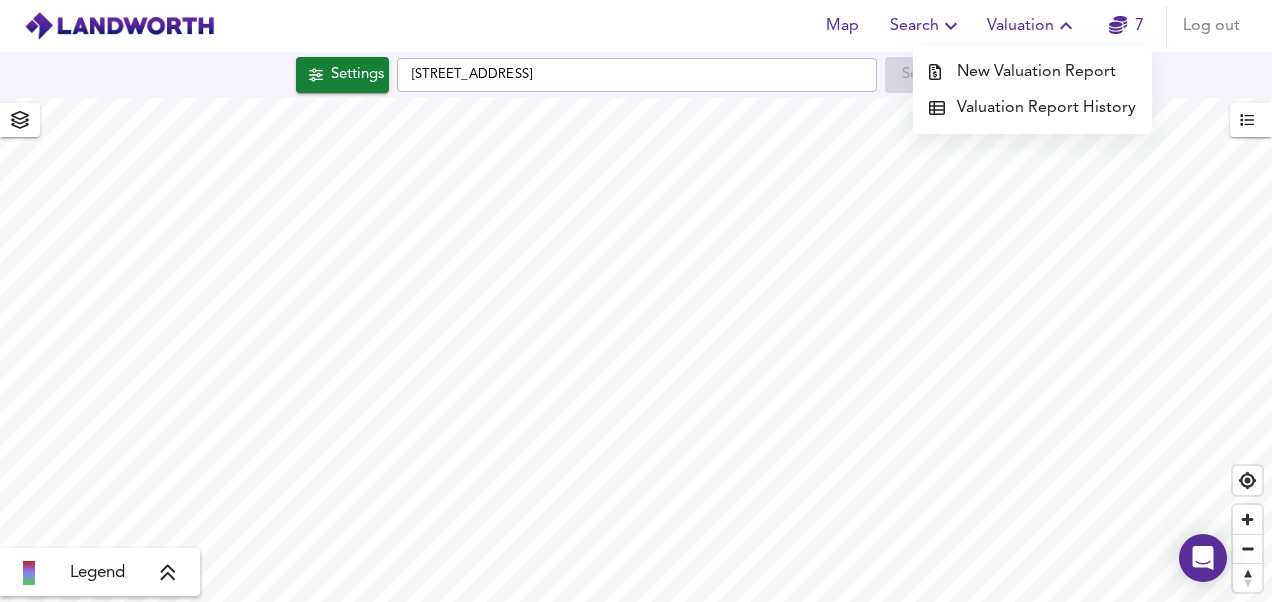 click on "New Valuation Report" at bounding box center [1032, 72] 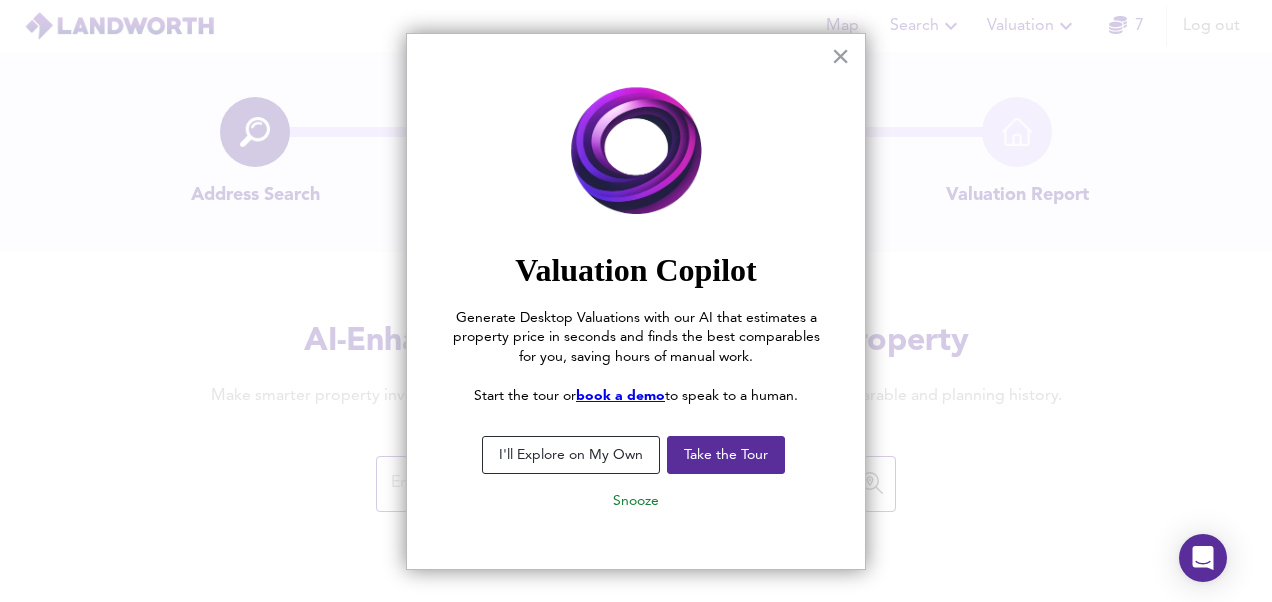 click on "I'll Explore on My Own" at bounding box center [571, 455] 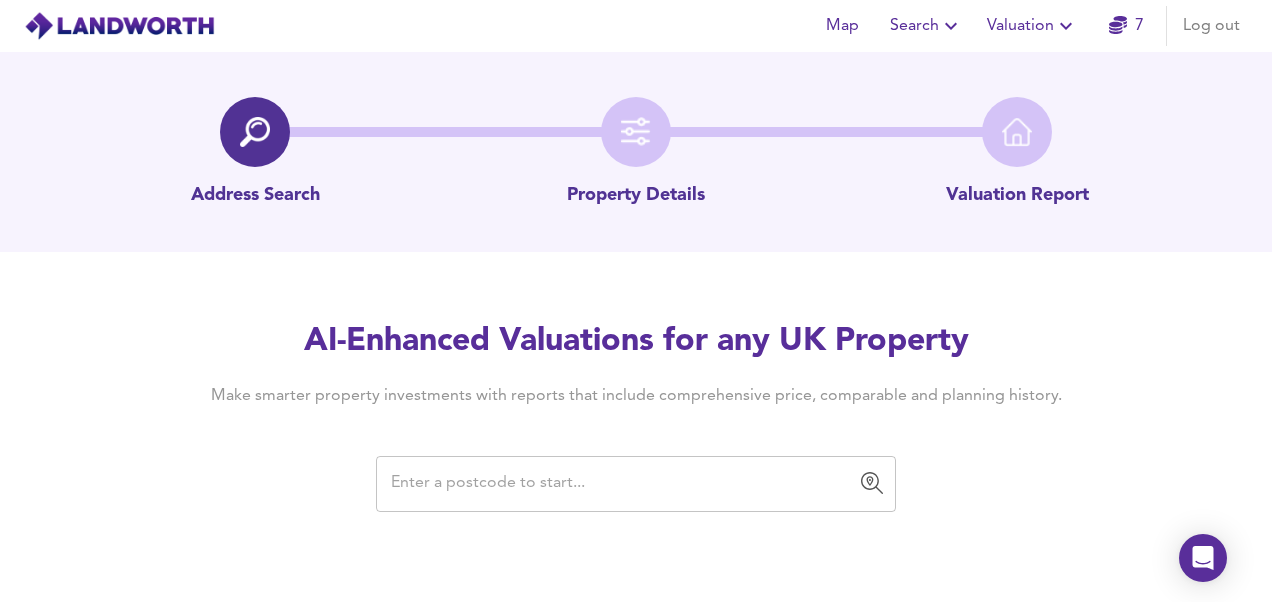 click at bounding box center [621, 484] 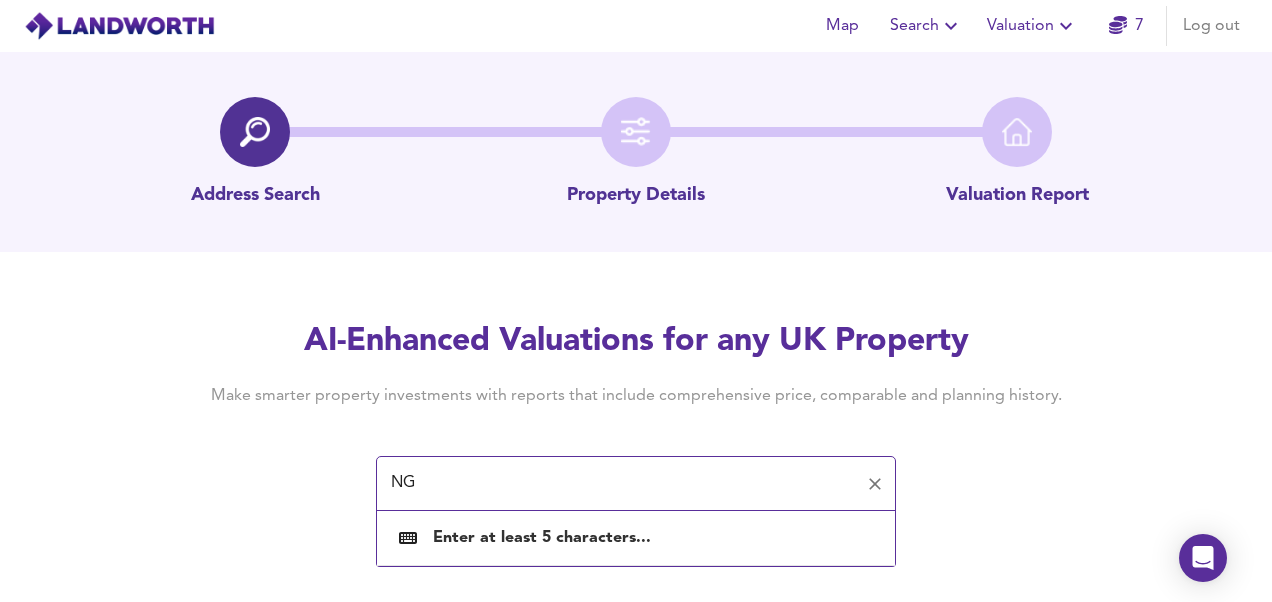 drag, startPoint x: 441, startPoint y: 483, endPoint x: 348, endPoint y: 474, distance: 93.43447 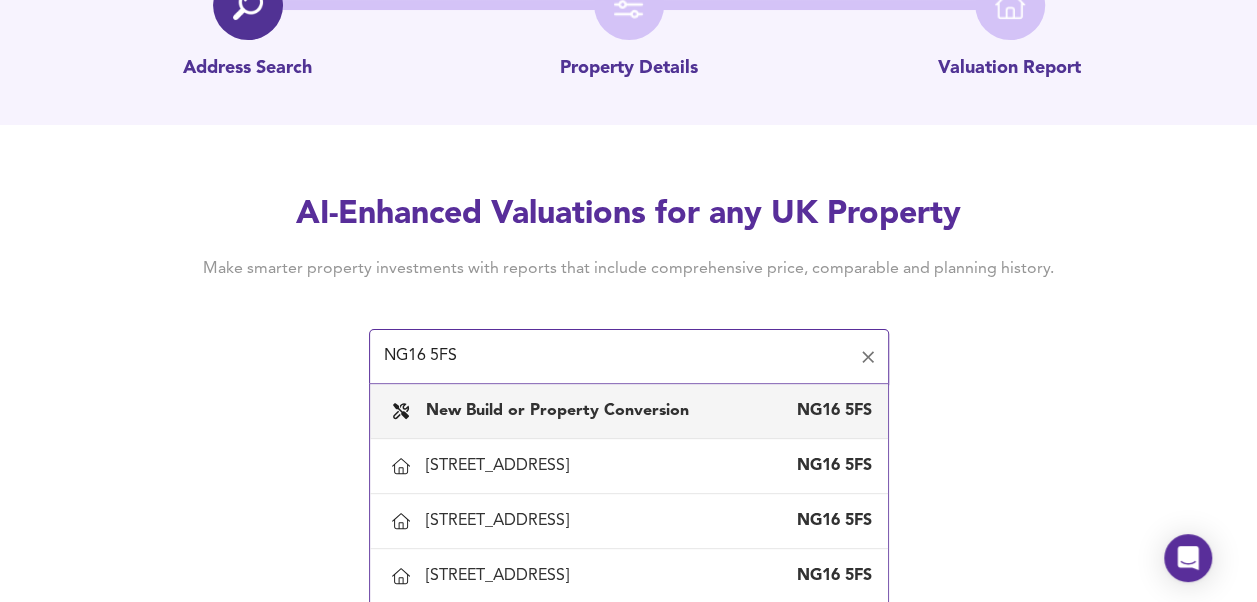 scroll, scrollTop: 149, scrollLeft: 0, axis: vertical 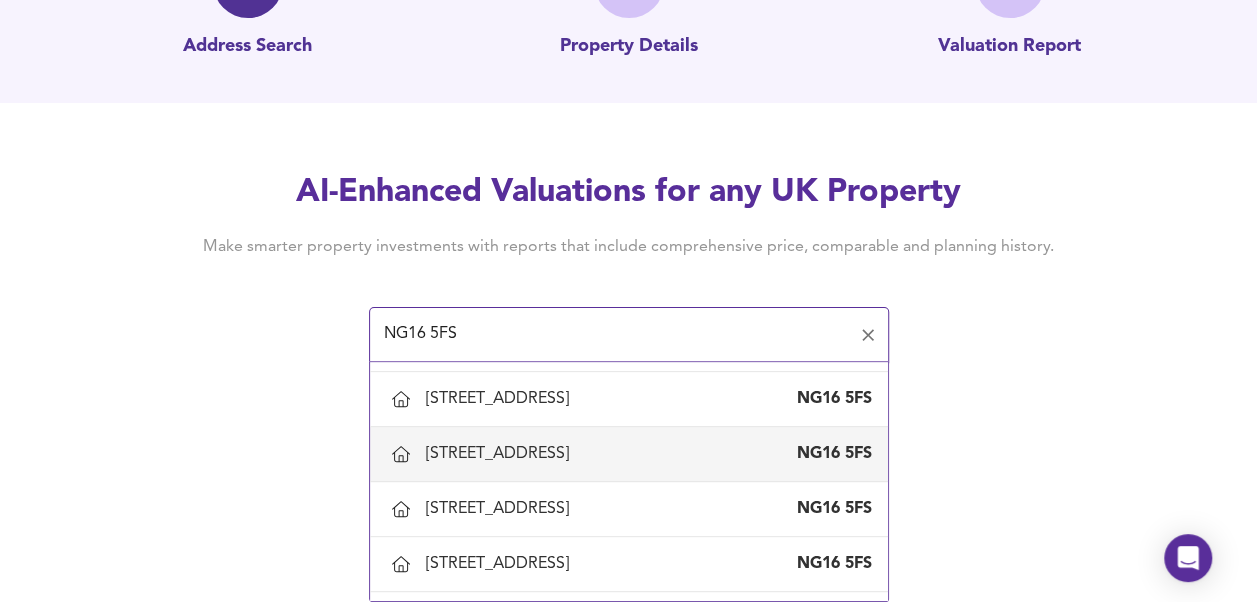 click on "[STREET_ADDRESS]" at bounding box center (501, 454) 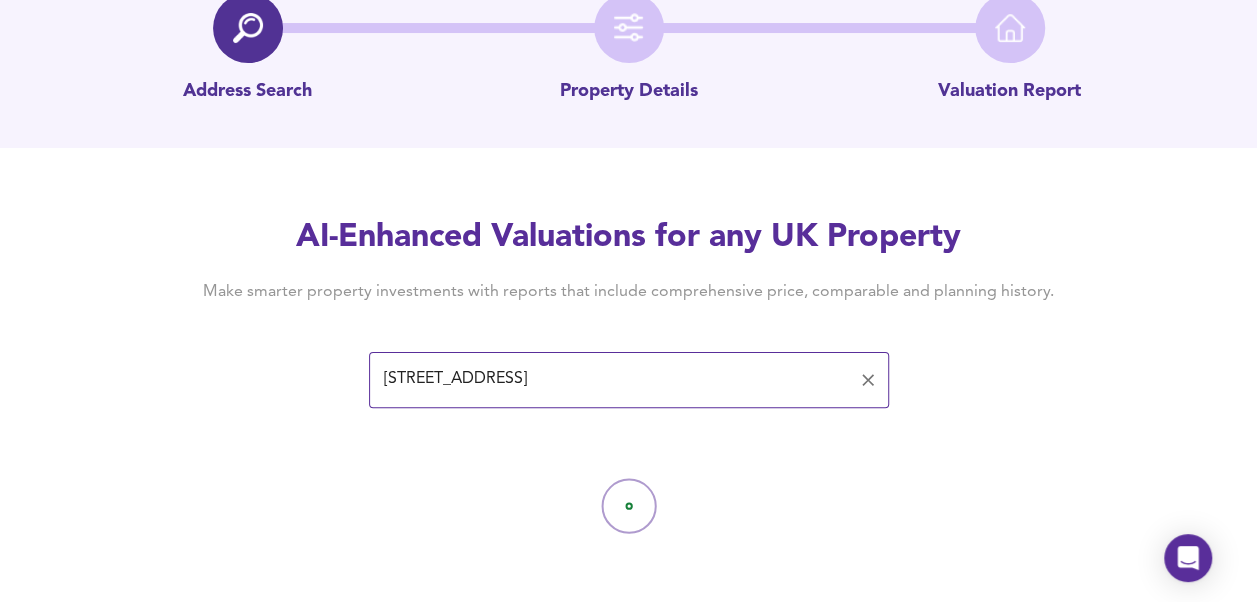 scroll, scrollTop: 108, scrollLeft: 0, axis: vertical 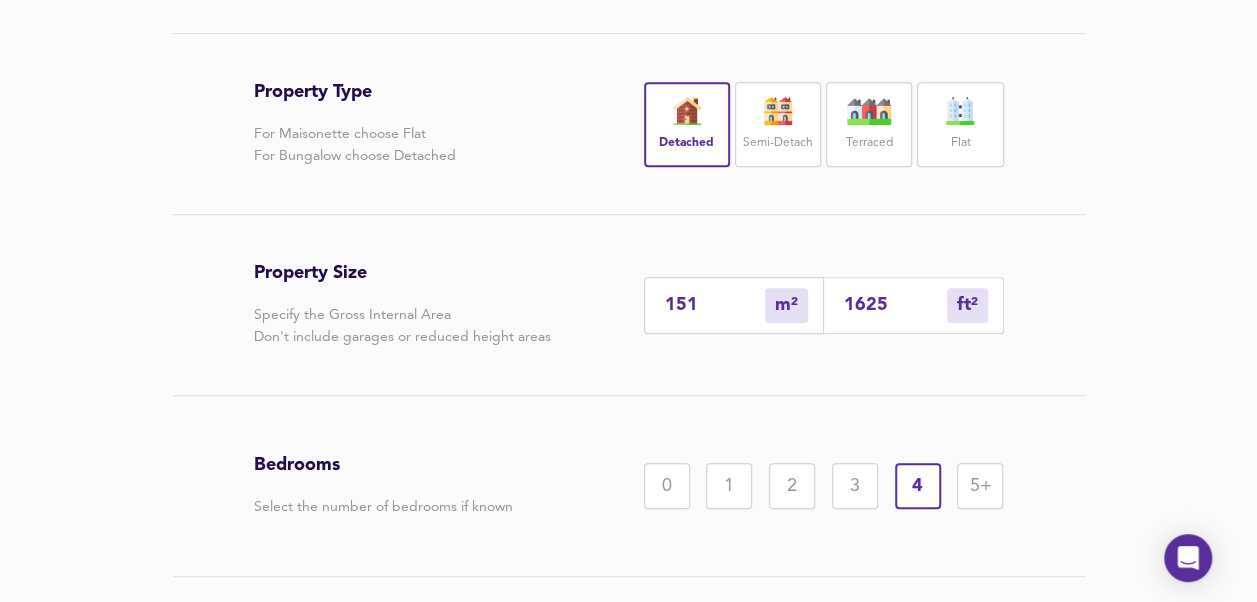 click on "3" at bounding box center (855, 486) 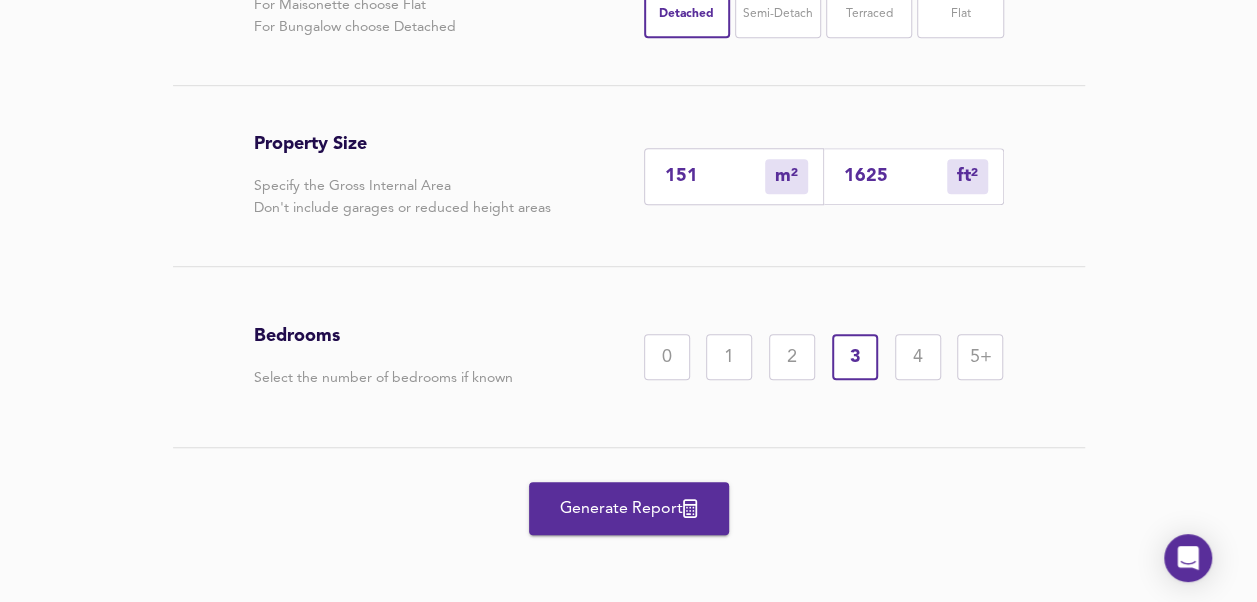 scroll, scrollTop: 544, scrollLeft: 0, axis: vertical 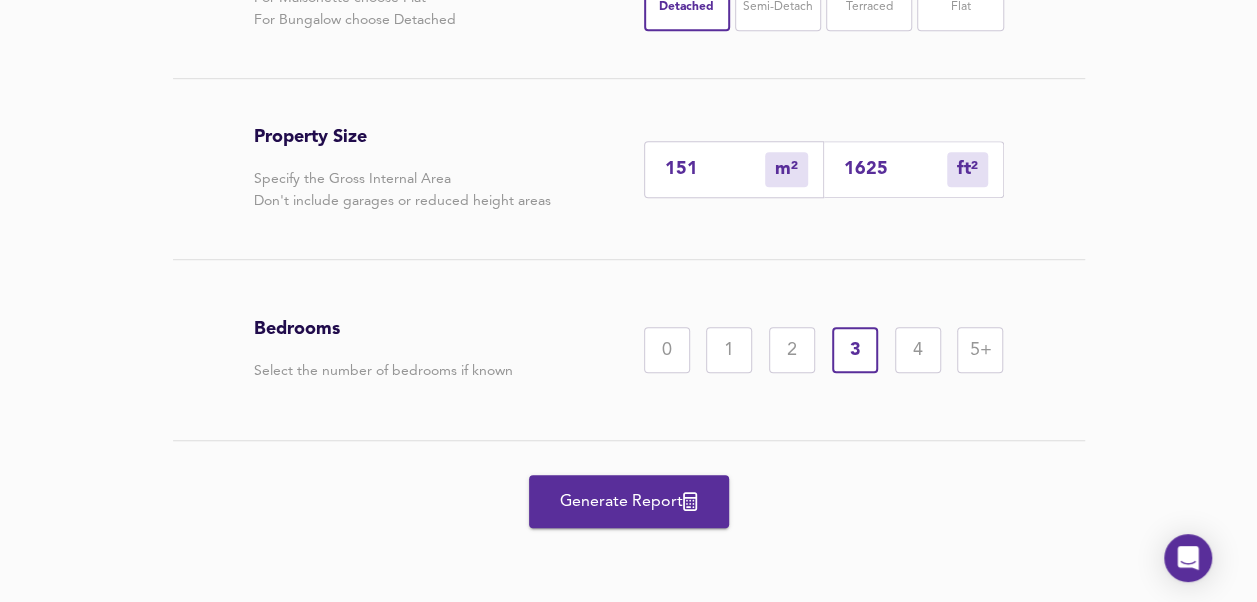 click on "Generate Report" at bounding box center [629, 502] 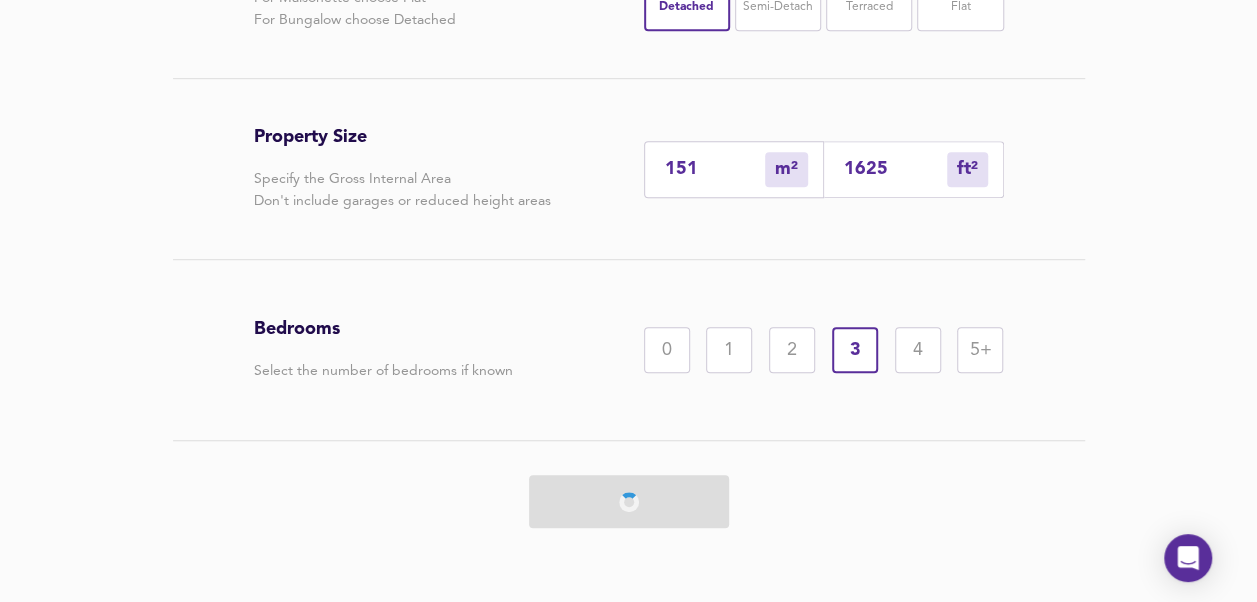 scroll, scrollTop: 0, scrollLeft: 0, axis: both 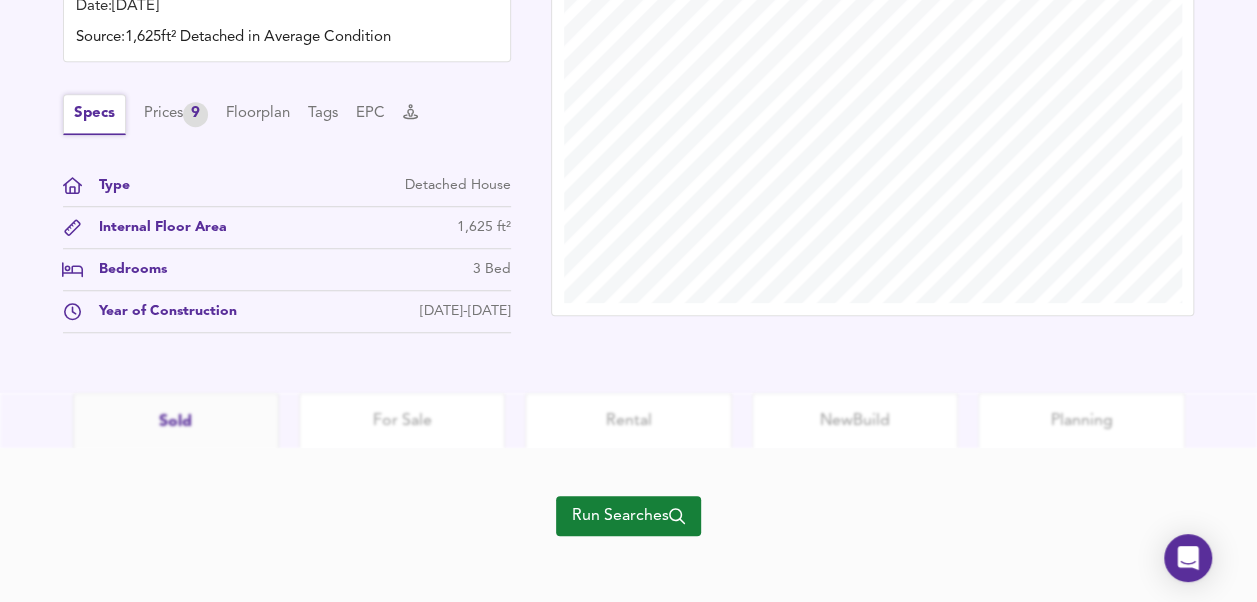 click on "Specs" at bounding box center (94, 114) 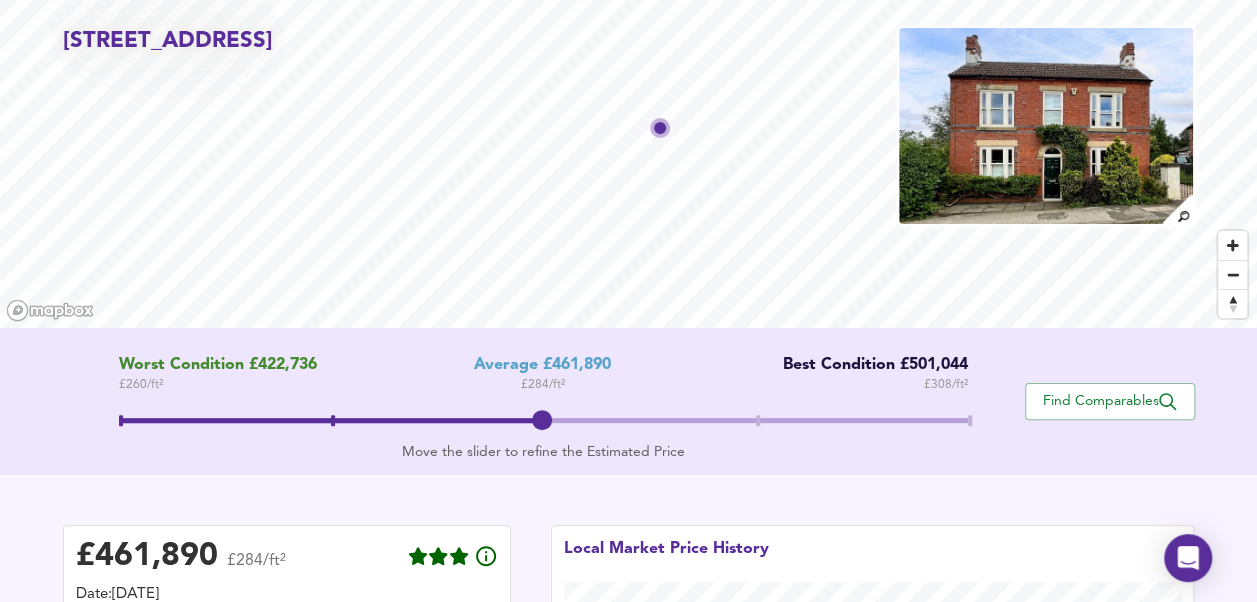 scroll, scrollTop: 78, scrollLeft: 0, axis: vertical 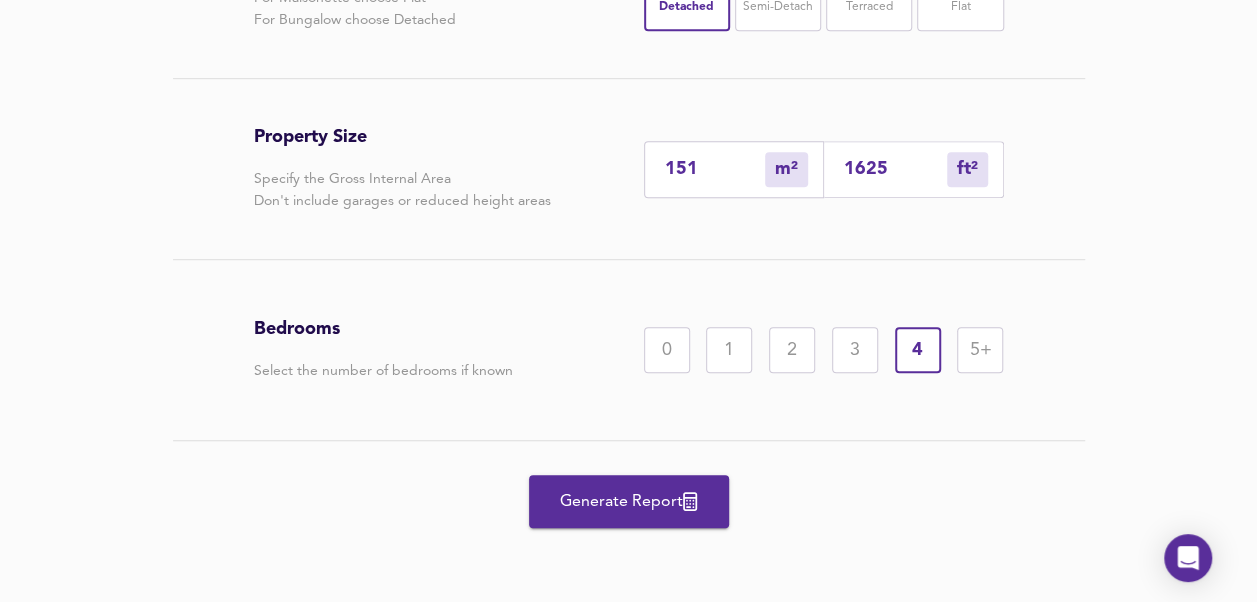 click on "4" at bounding box center (918, 350) 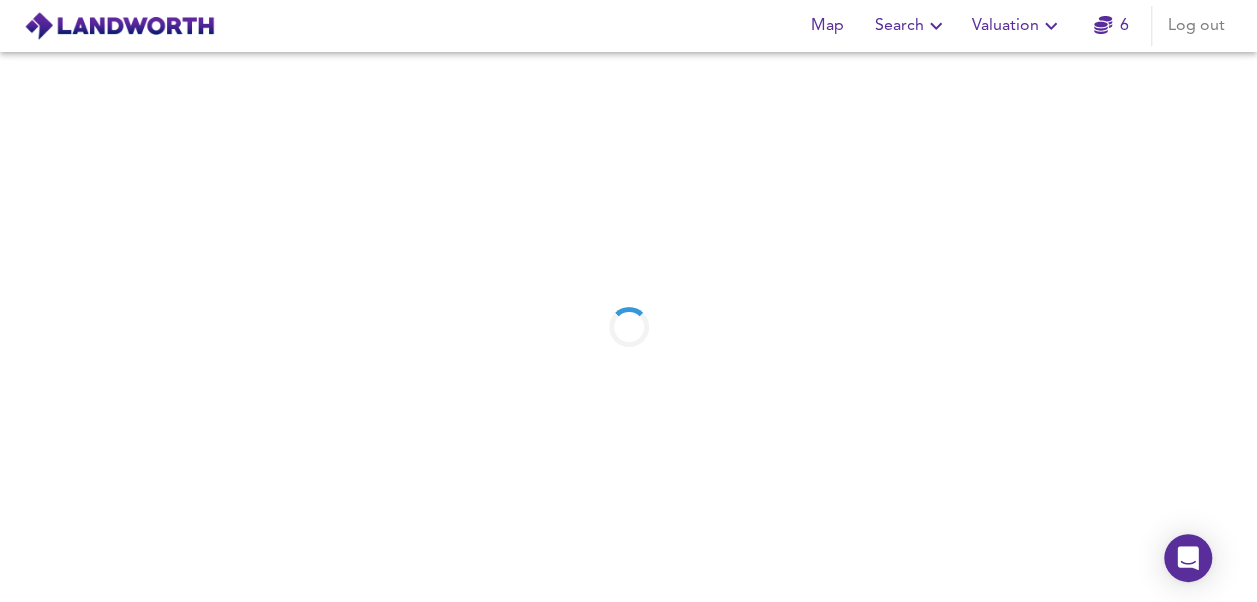 scroll, scrollTop: 0, scrollLeft: 0, axis: both 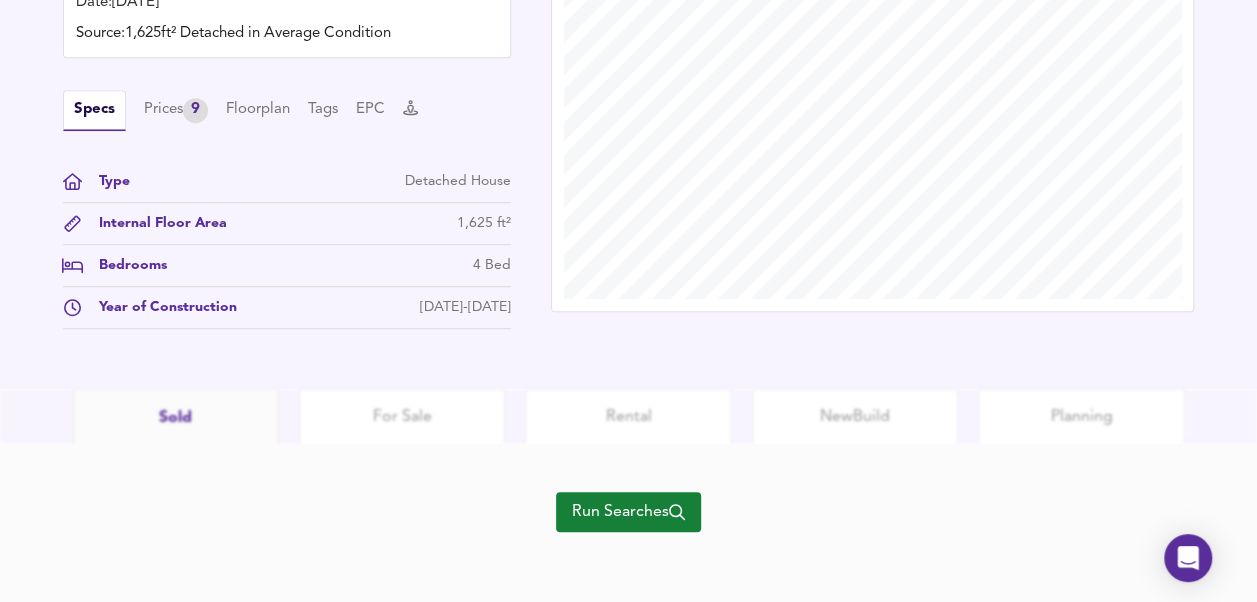 click on "Map Search Valuation    5 Log out [STREET_ADDRESS] Worst Condition   £422,736 £ 260 / ft² Average   £461,890 £ 284 / ft² Best Condition   £501,044 £ 308 / ft² Move the slider to refine the Estimated Price Find Comparables   £ 461,890   £284/ft²   Date:  [DATE] Source:  1,625ft² Detached in Average Condition Specs Prices   9 Floorplan Tags EPC Type Detached House Internal Floor Area 1,625 ft² Bedrooms 4 Bed Year of Construction [DATE]-[DATE]   Local Market Price History   Sold For Sale Rental New  Build Planning Run Searches" at bounding box center (628, -377) 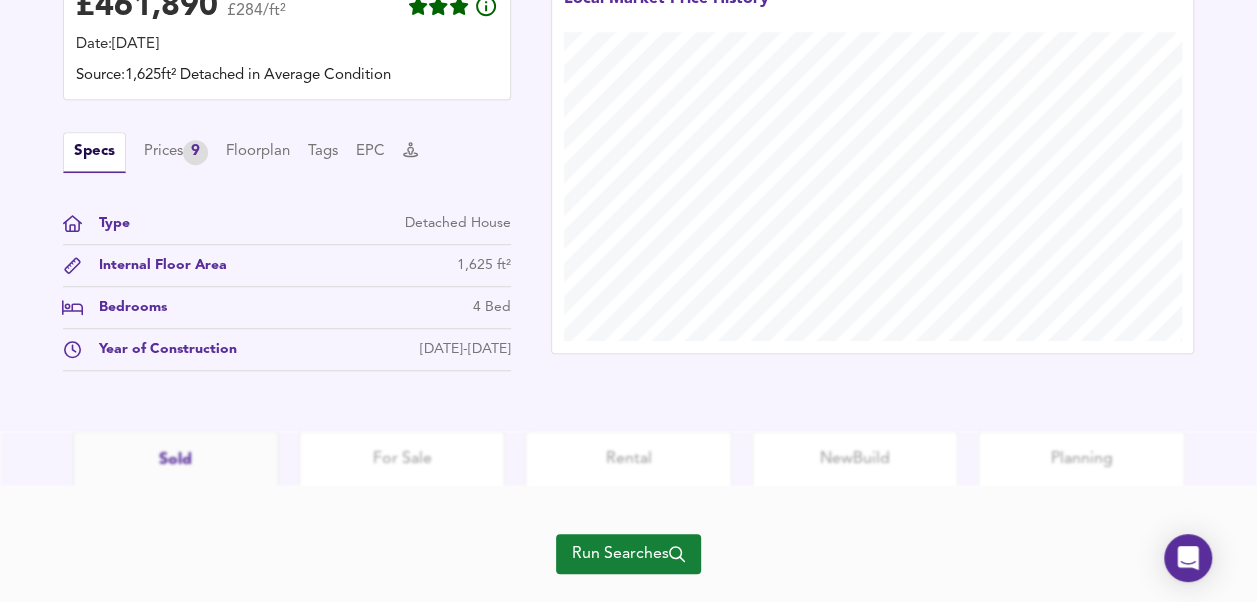 scroll, scrollTop: 678, scrollLeft: 0, axis: vertical 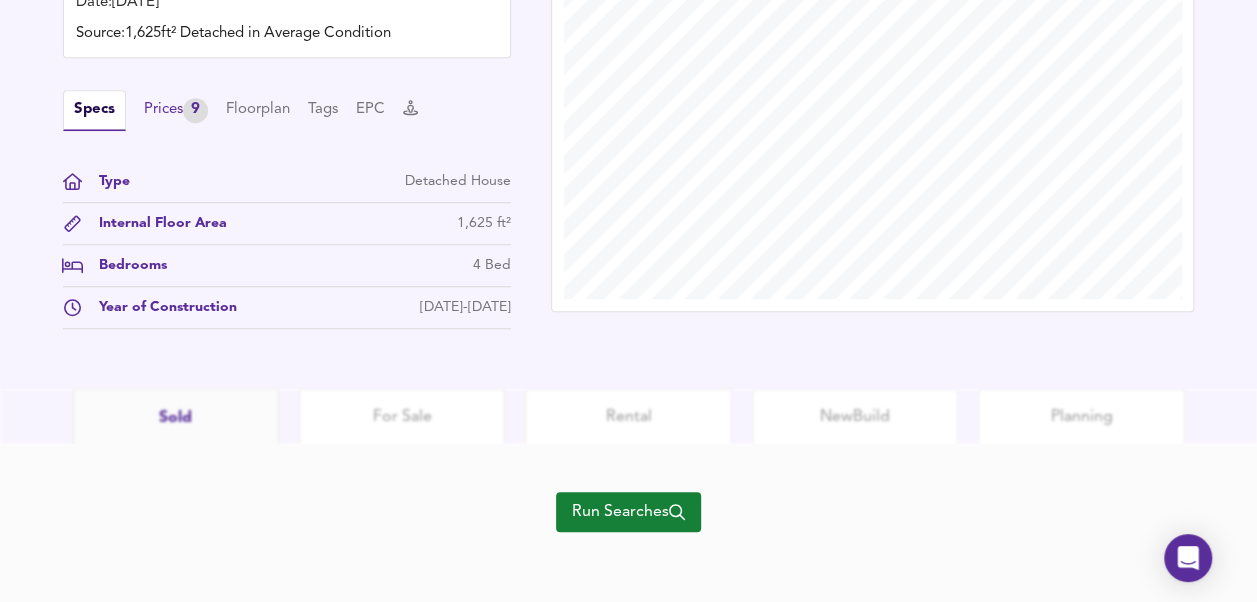 click on "Prices   9" at bounding box center [176, 110] 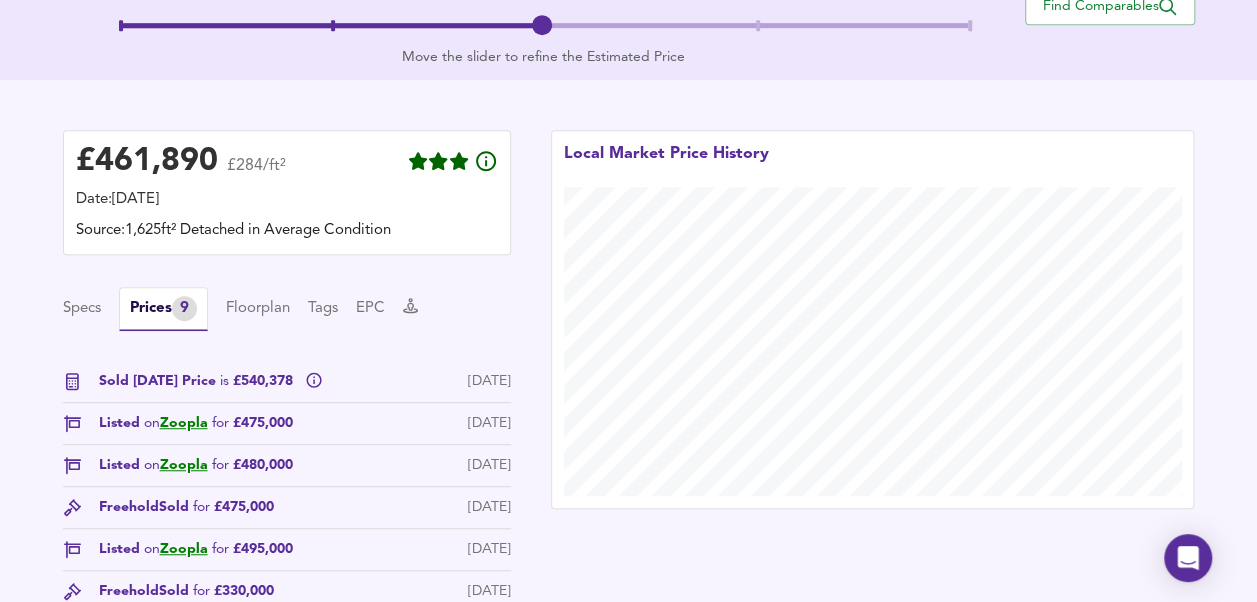 scroll, scrollTop: 478, scrollLeft: 0, axis: vertical 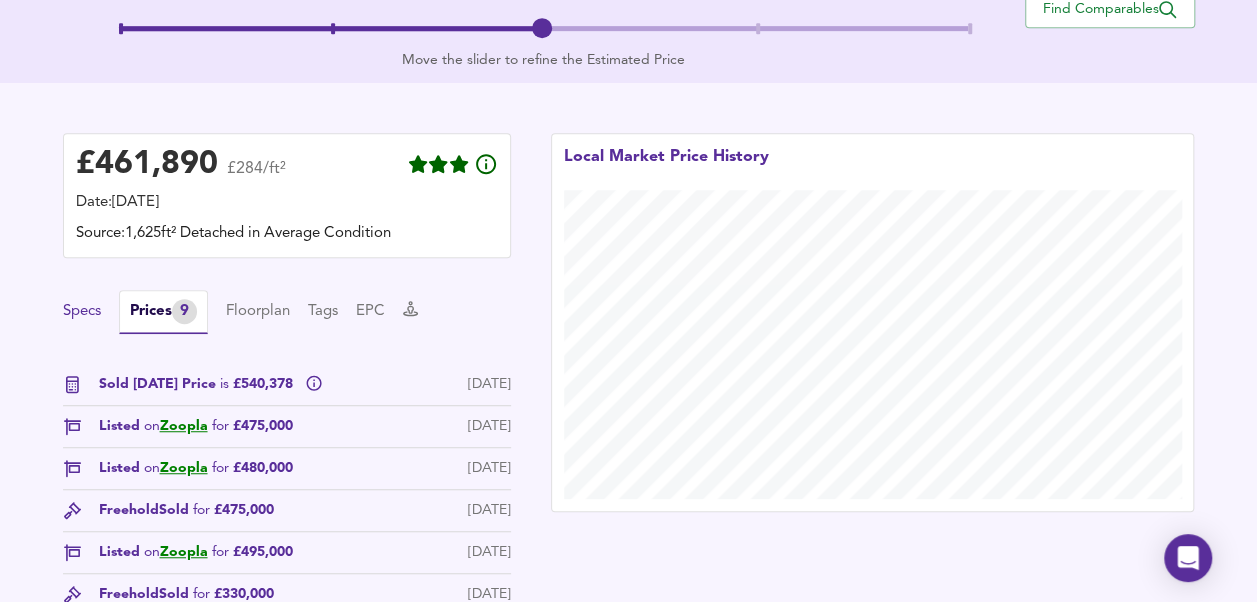 click on "Specs" at bounding box center [82, 312] 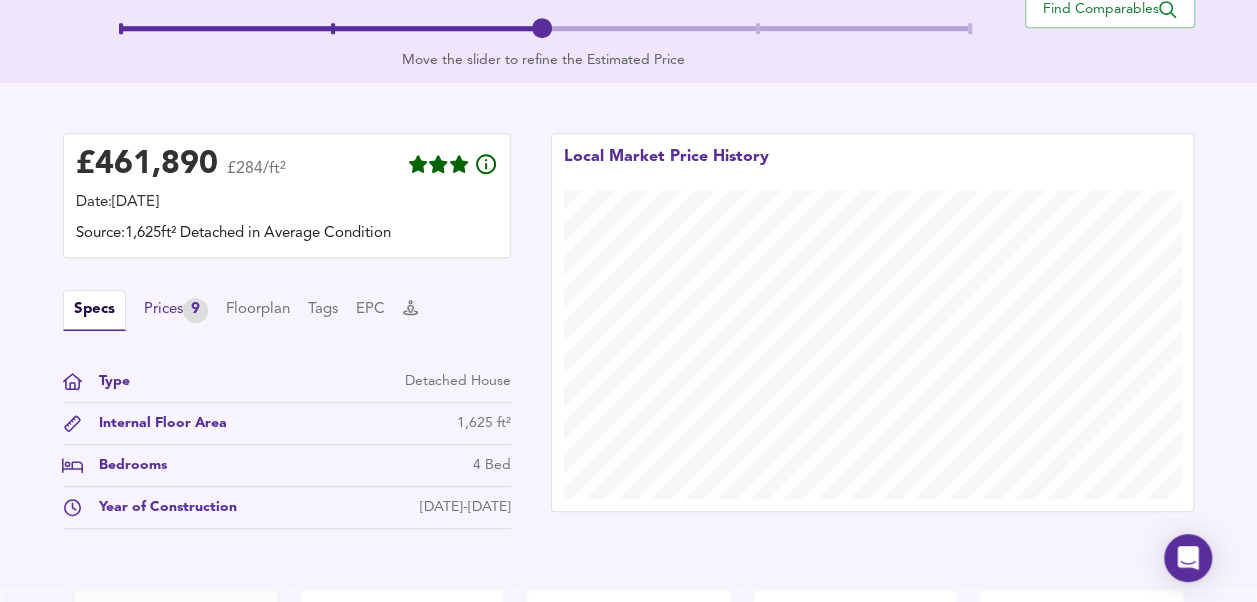 click on "Prices   9" at bounding box center (176, 310) 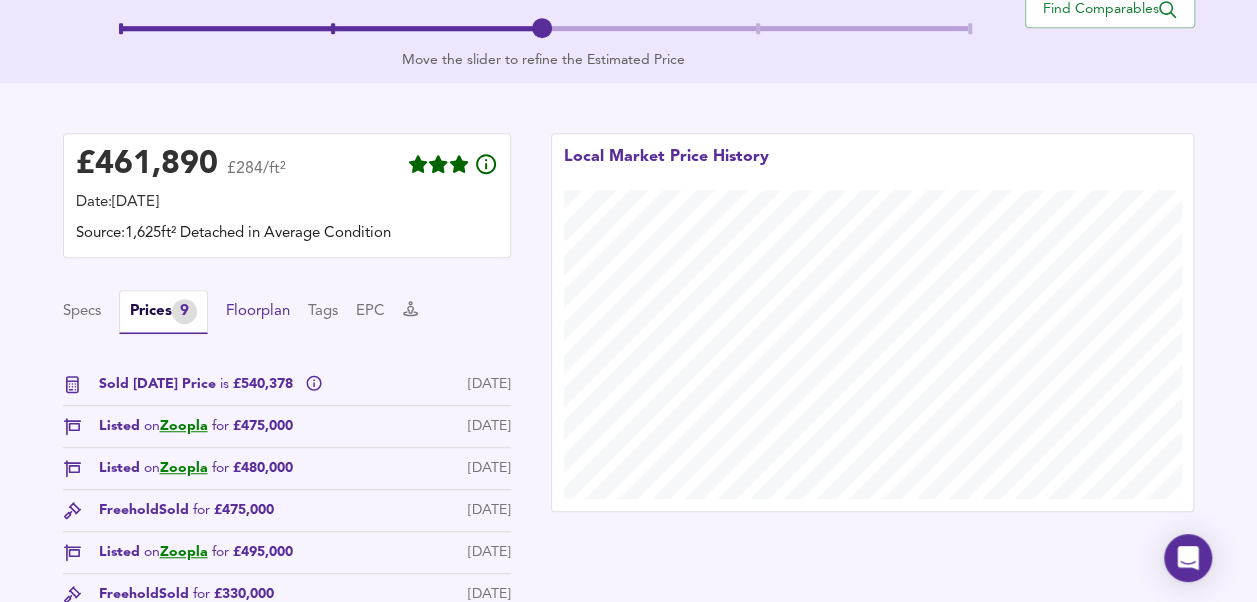 click on "Floorplan" at bounding box center [258, 312] 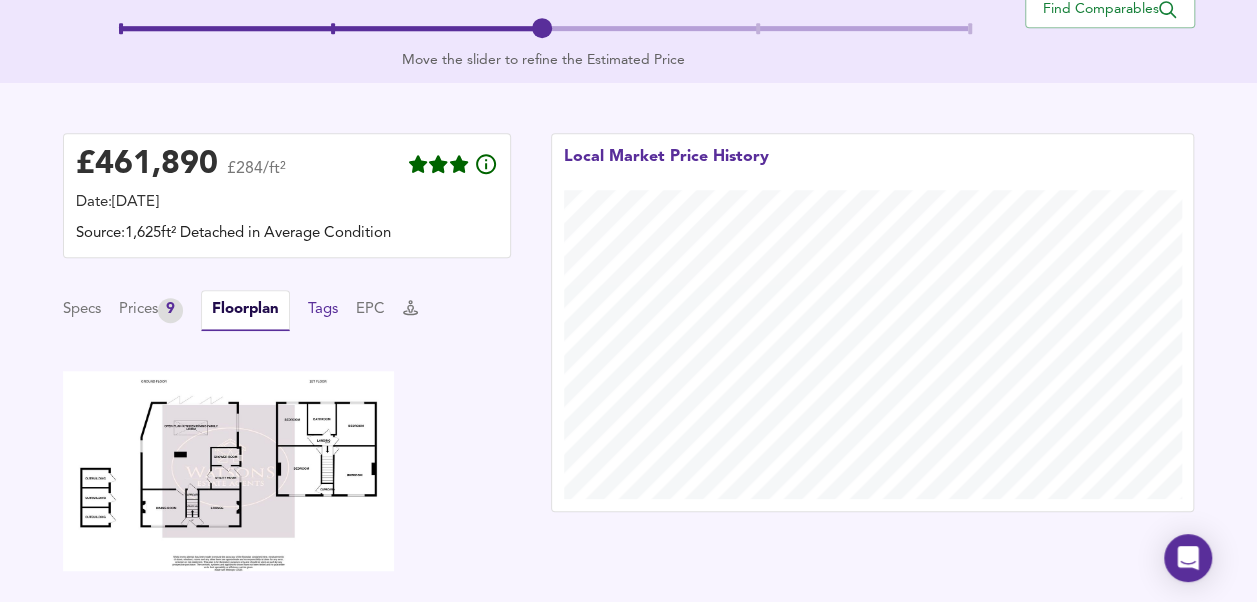 click on "Tags" at bounding box center [323, 310] 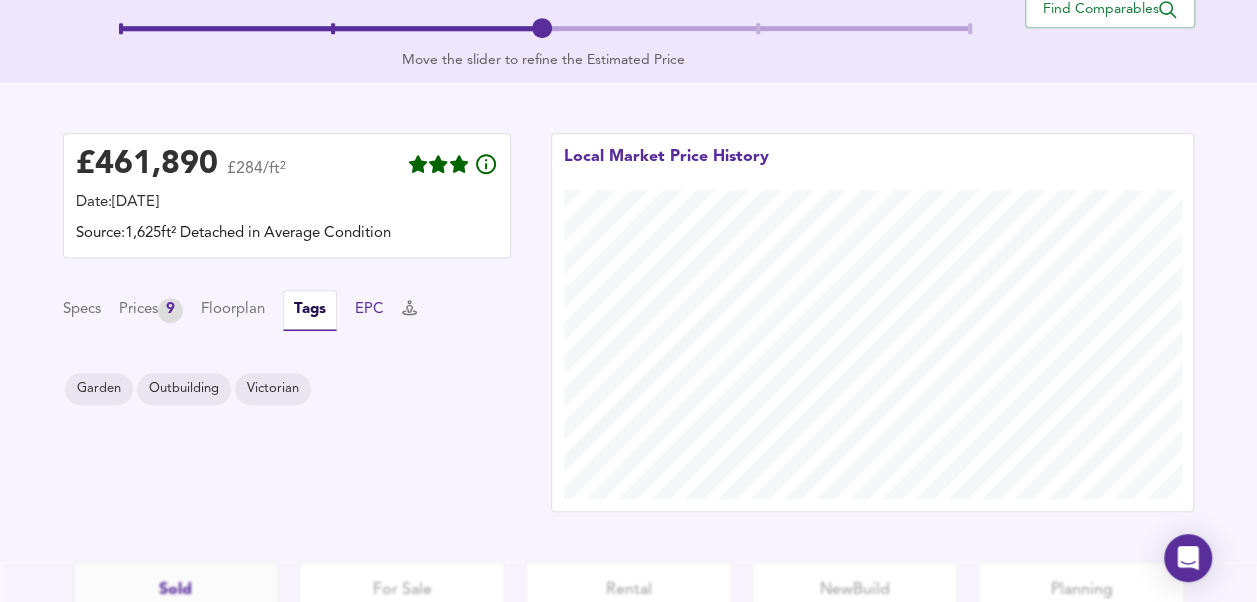 click on "EPC" at bounding box center (369, 310) 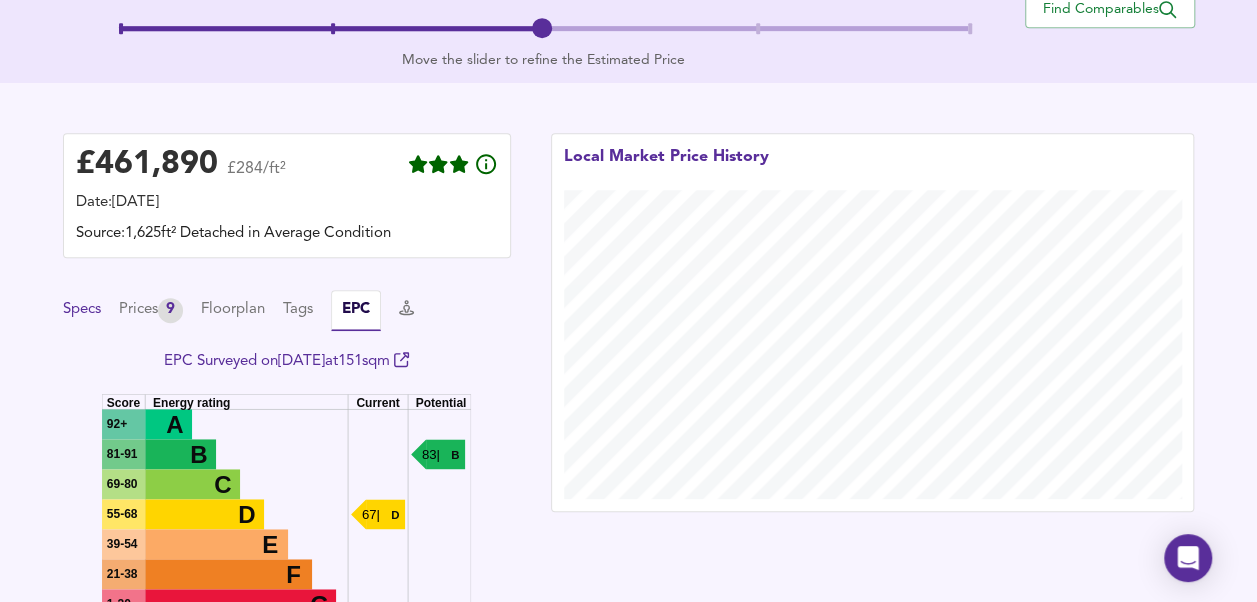 click on "Specs" at bounding box center [82, 310] 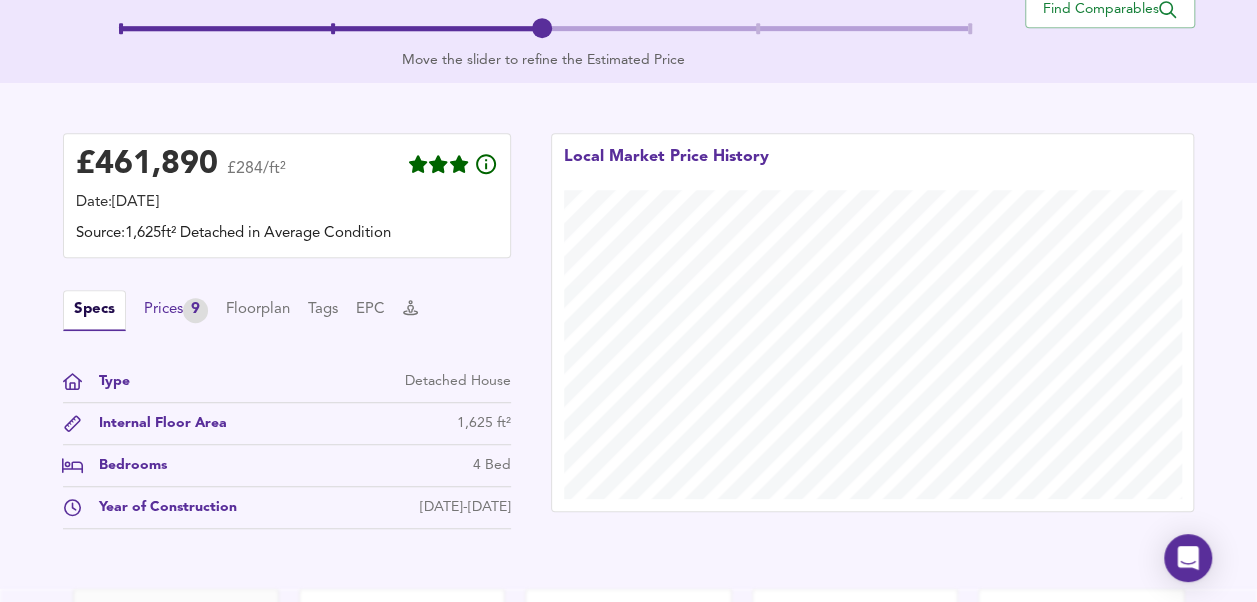 click on "Prices   9" at bounding box center (176, 310) 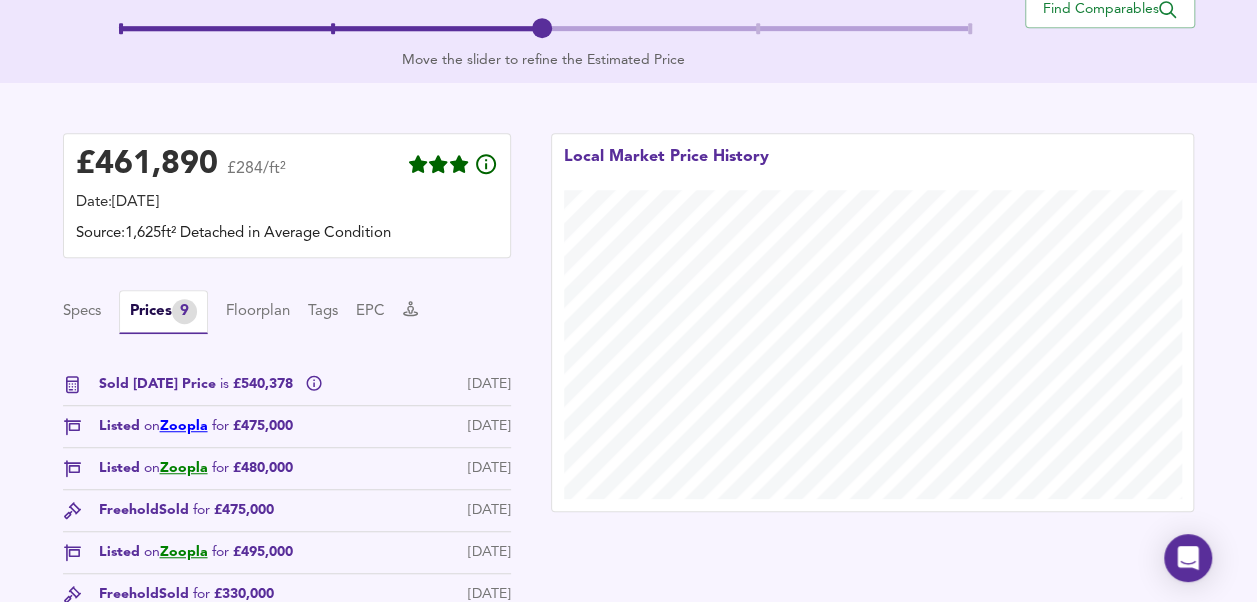 click on "Zoopla" at bounding box center (184, 426) 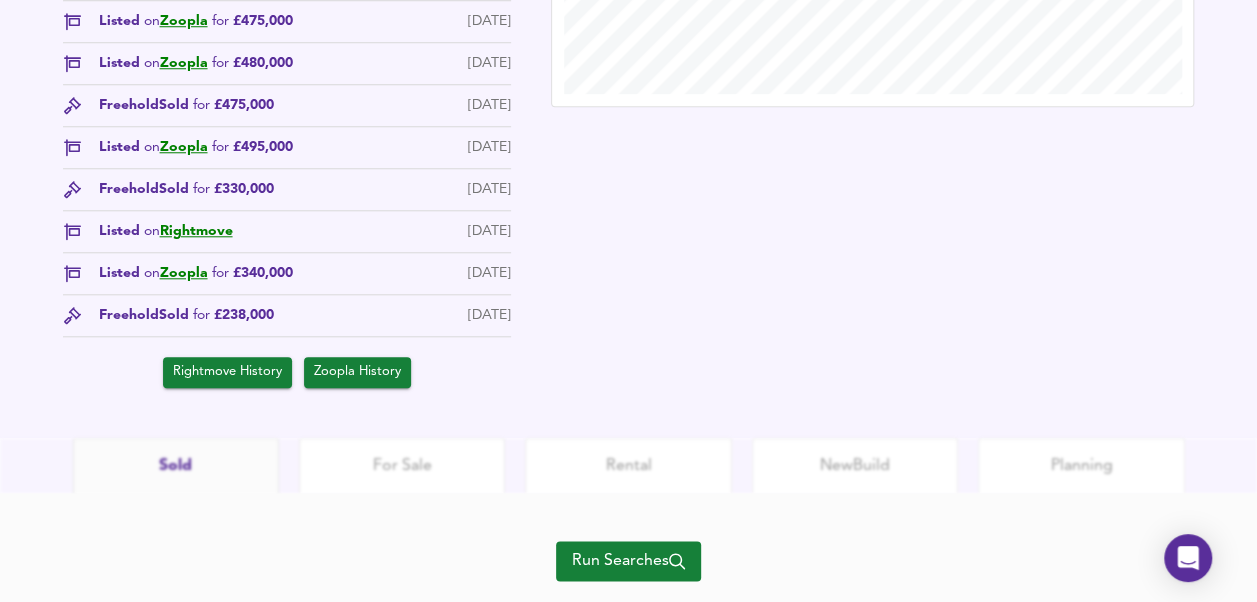 scroll, scrollTop: 936, scrollLeft: 0, axis: vertical 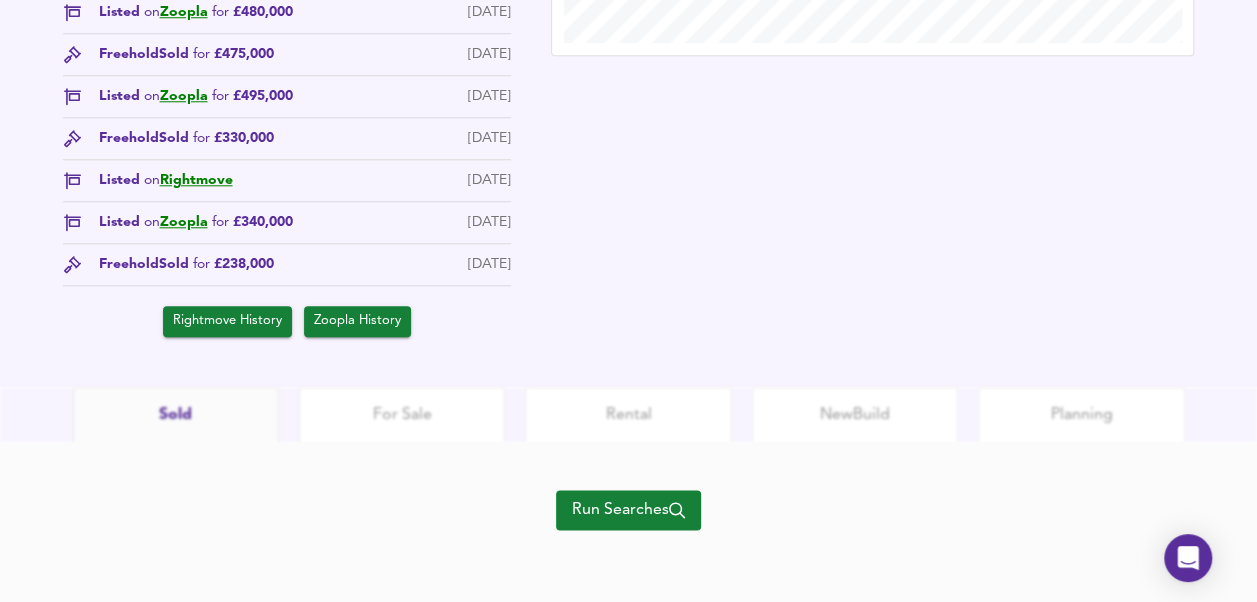 click on "Rightmove History" at bounding box center [227, 321] 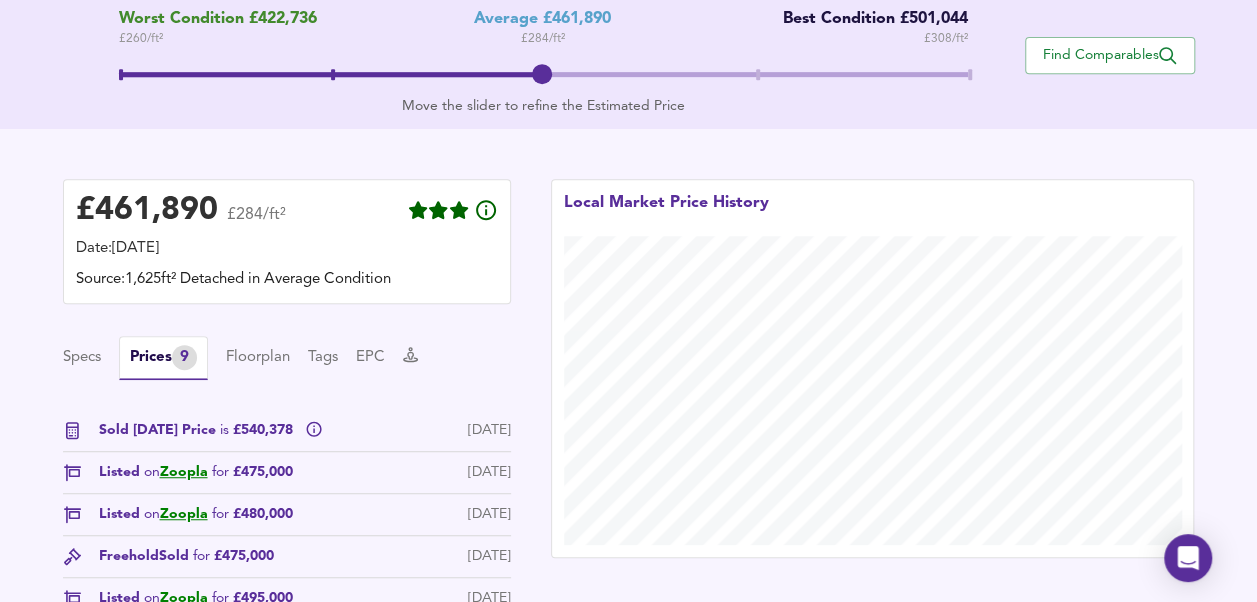 scroll, scrollTop: 436, scrollLeft: 0, axis: vertical 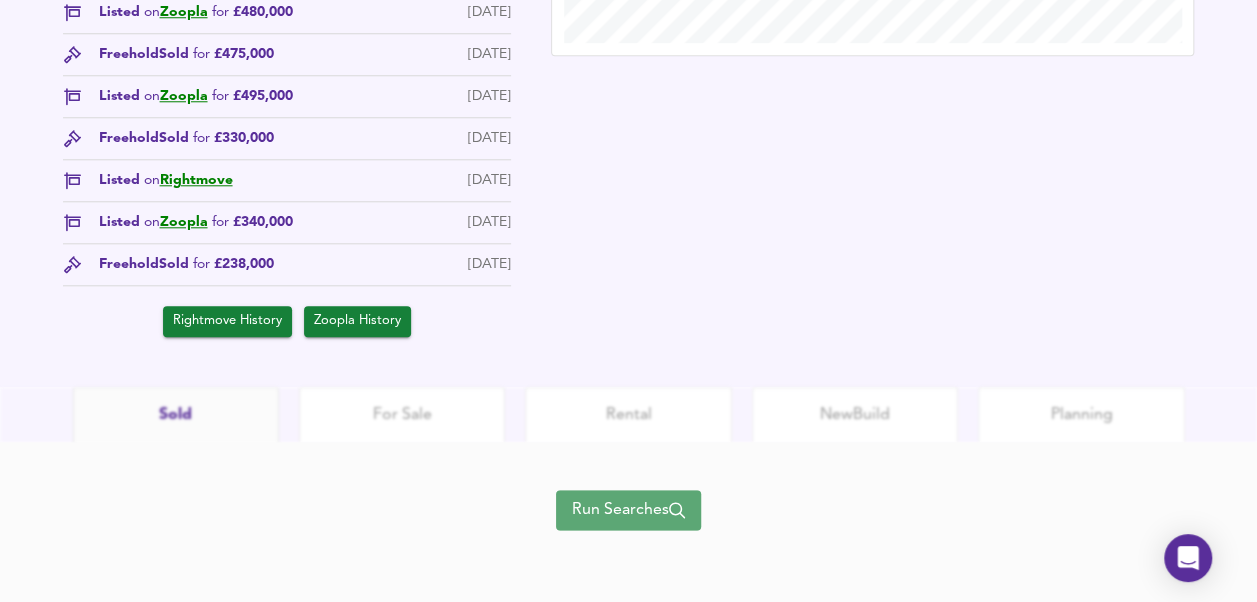 click on "Run Searches" at bounding box center (628, 510) 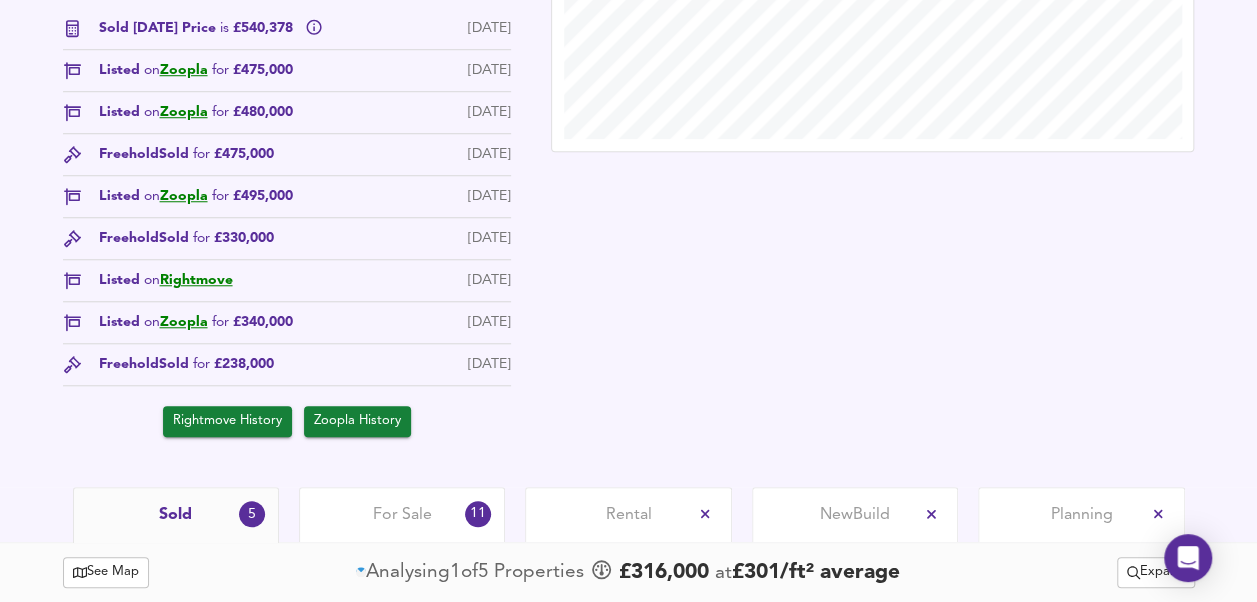 scroll, scrollTop: 100, scrollLeft: 0, axis: vertical 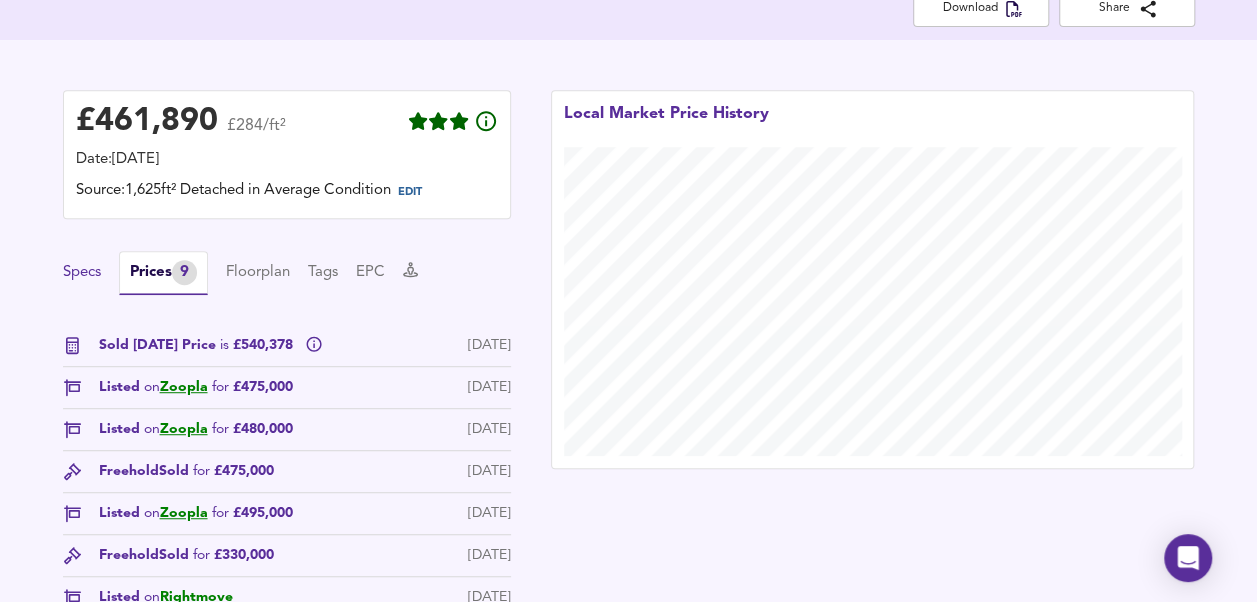 click on "Specs" at bounding box center (82, 273) 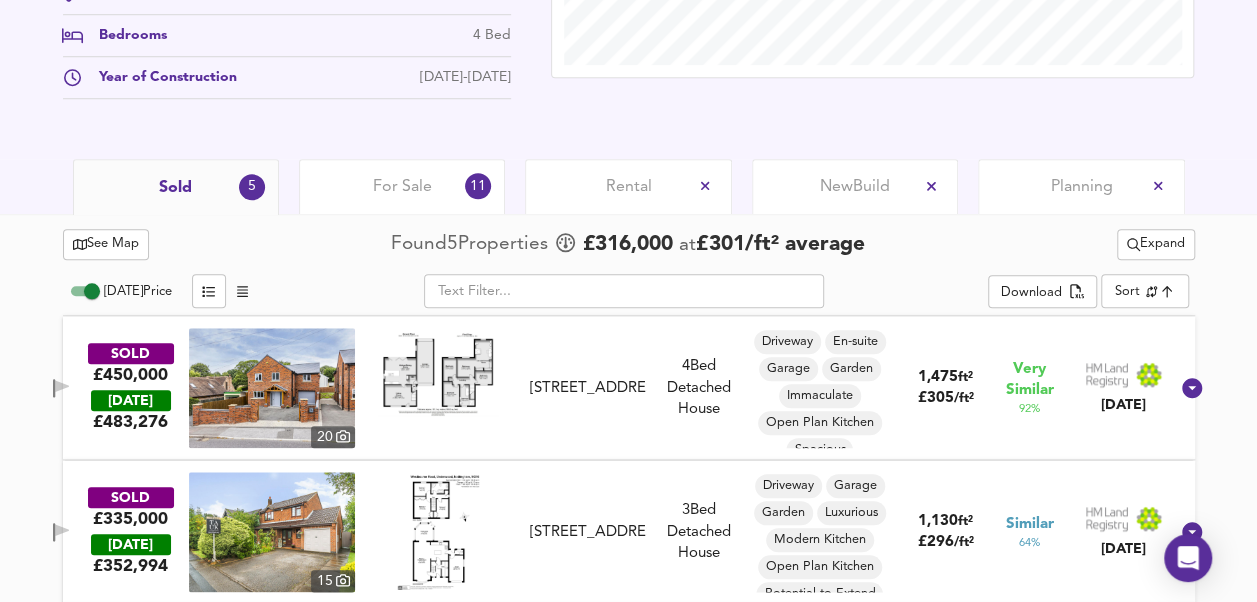 scroll, scrollTop: 835, scrollLeft: 0, axis: vertical 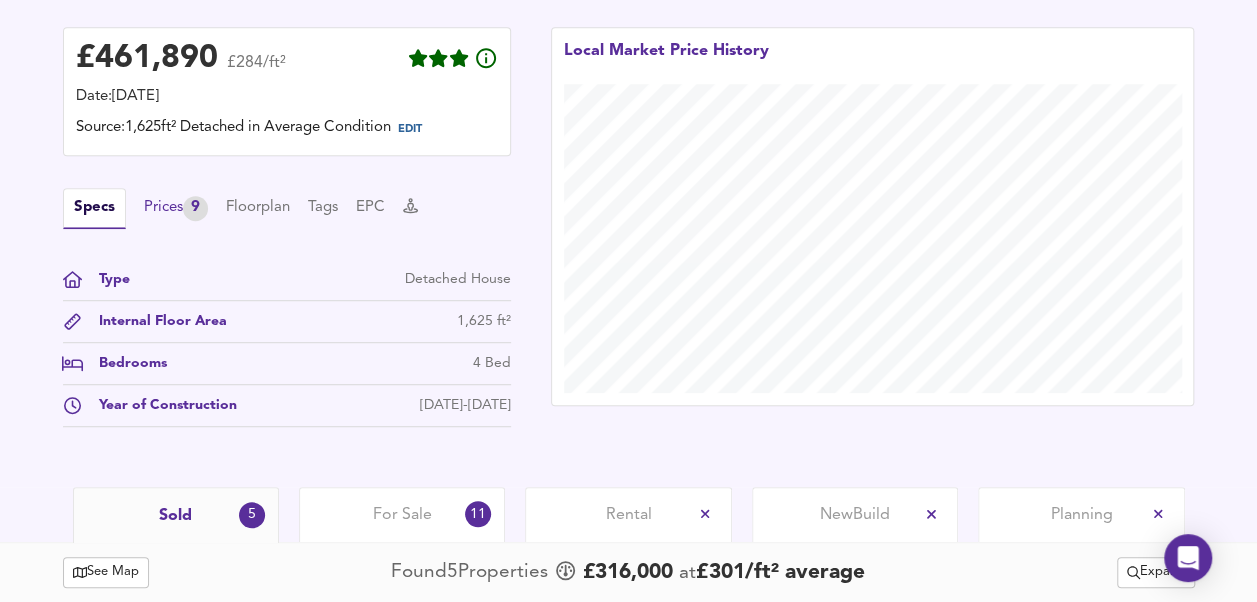 click on "Prices   9" at bounding box center [176, 208] 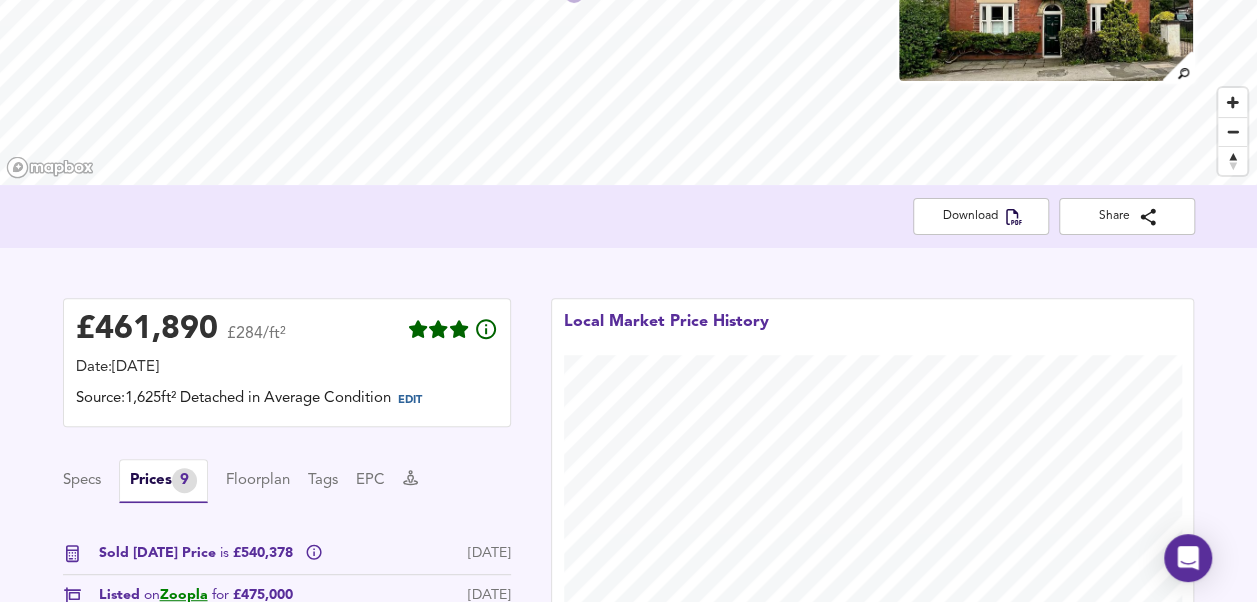 scroll, scrollTop: 100, scrollLeft: 0, axis: vertical 